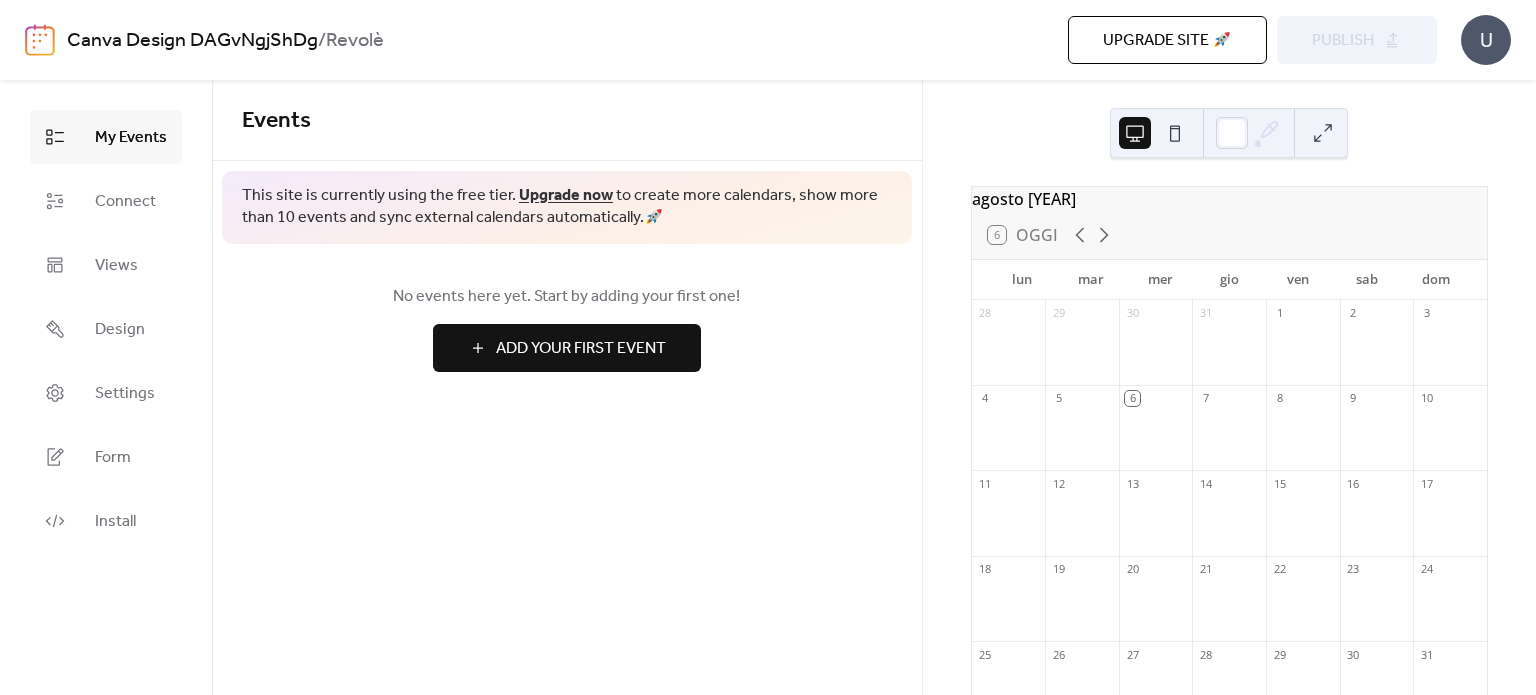 scroll, scrollTop: 0, scrollLeft: 0, axis: both 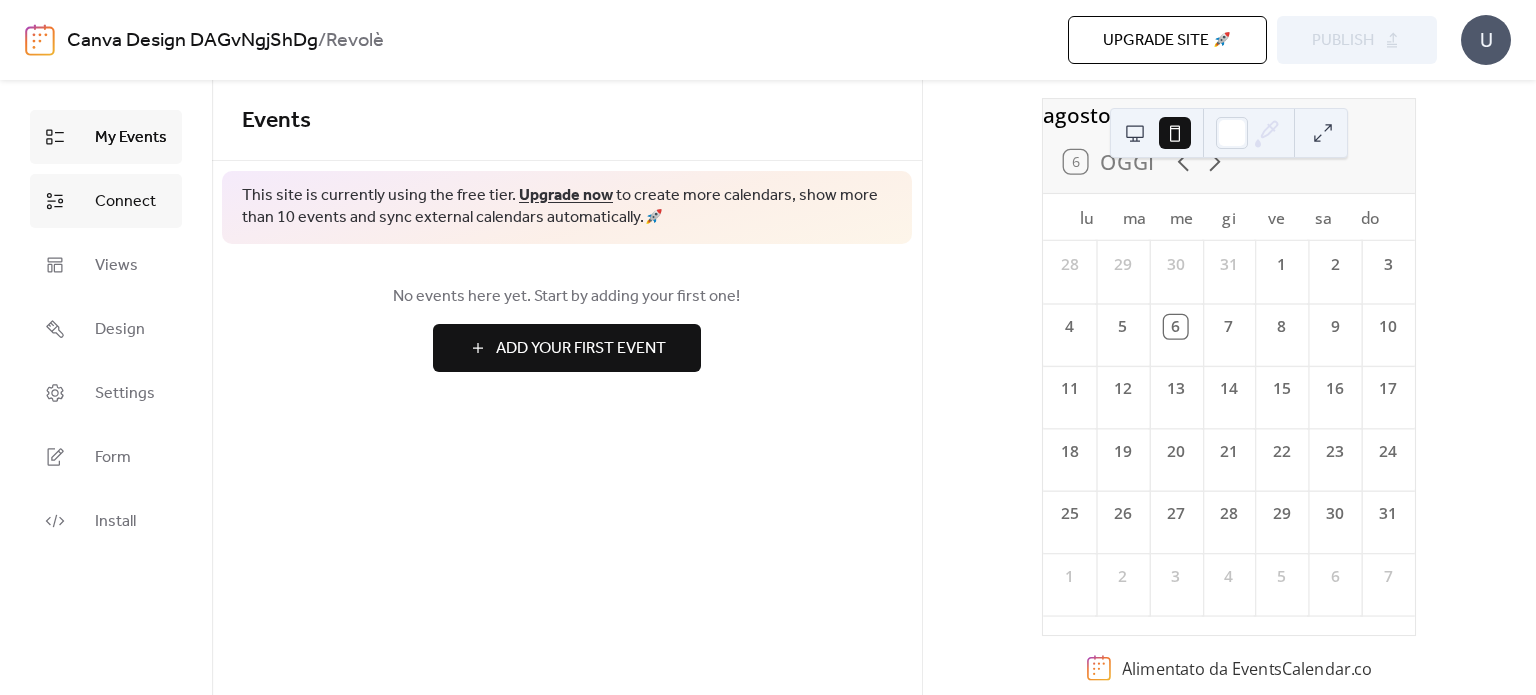 click on "Connect" at bounding box center [125, 202] 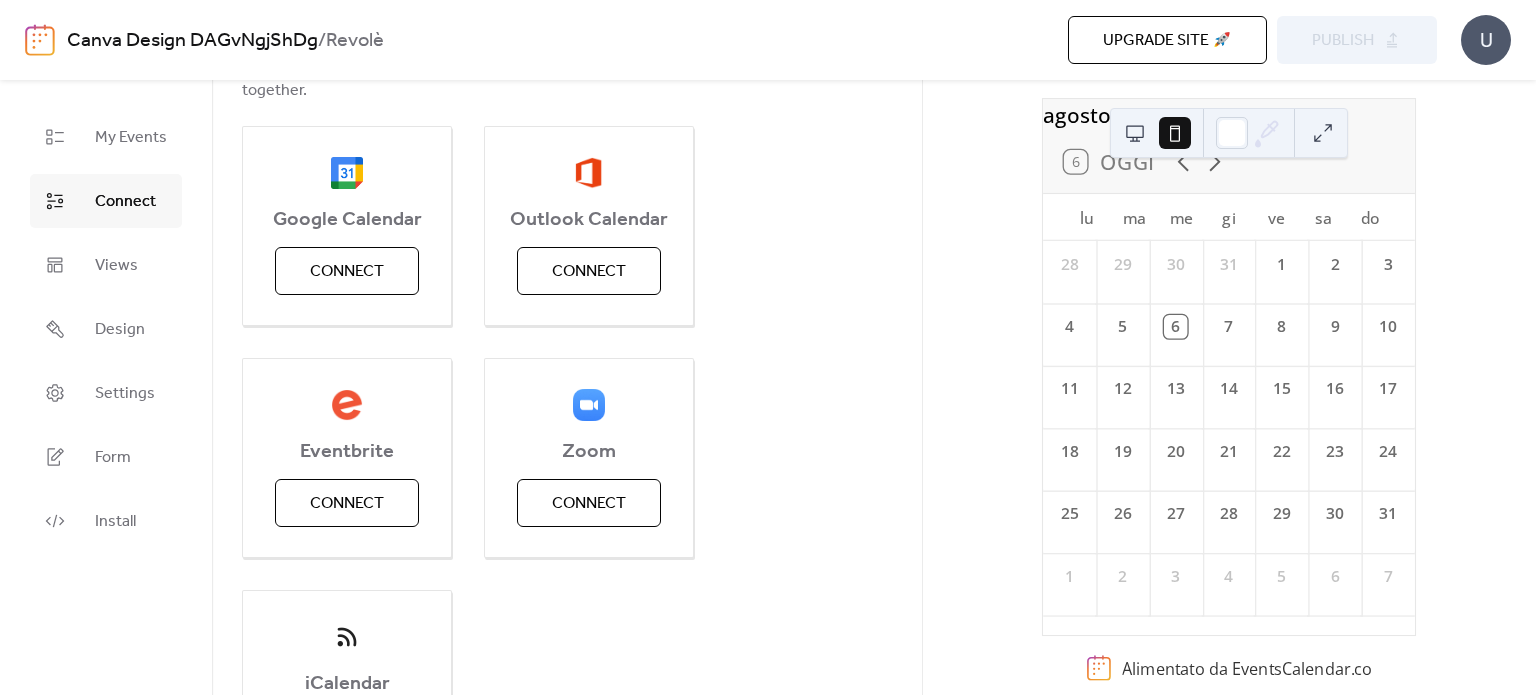 scroll, scrollTop: 231, scrollLeft: 0, axis: vertical 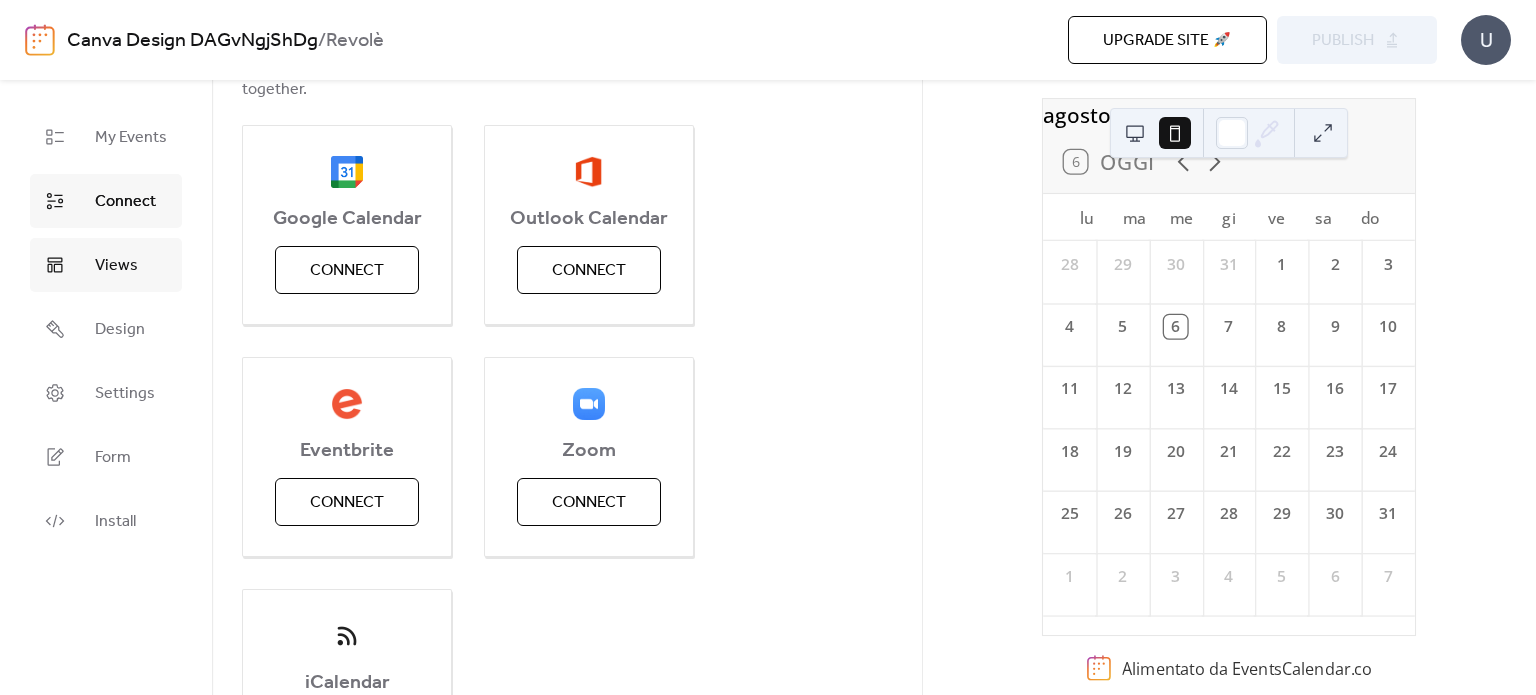 click on "Views" at bounding box center (116, 266) 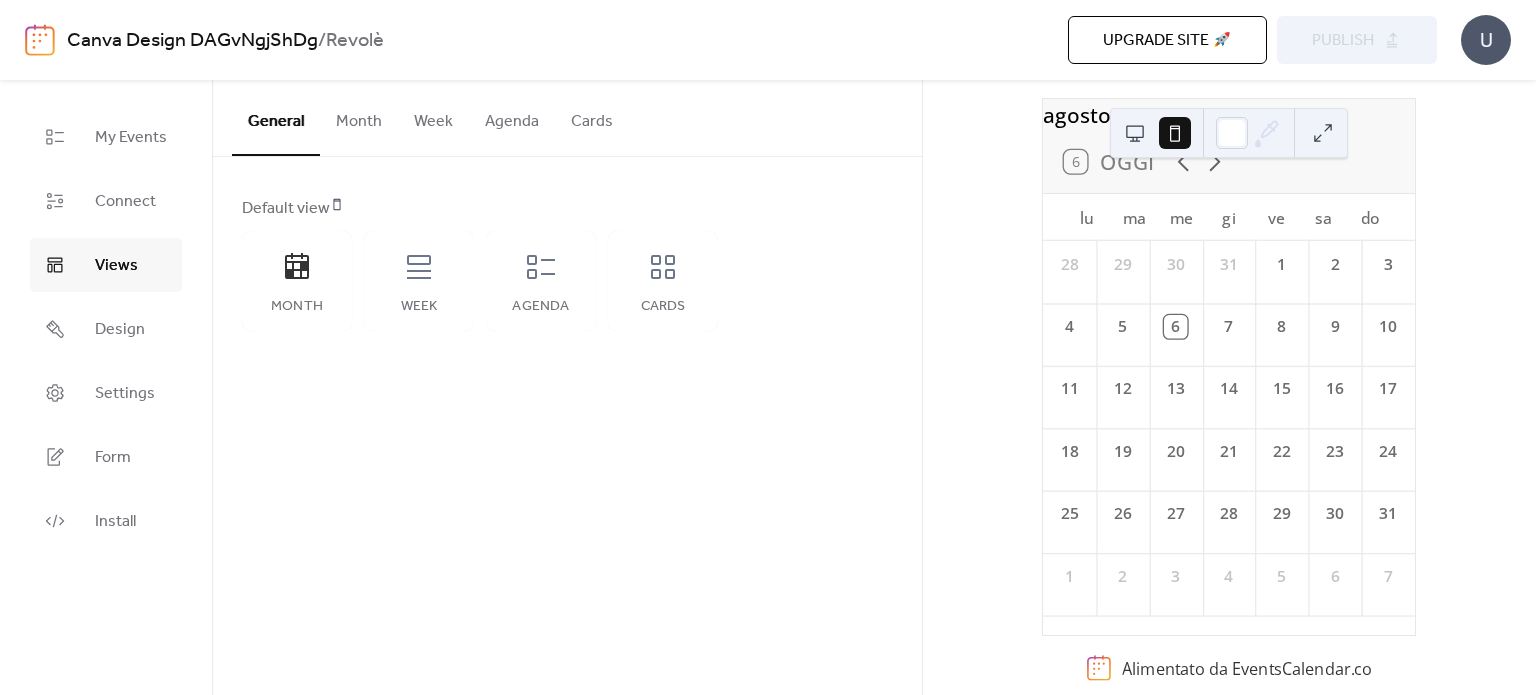 click on "Month" at bounding box center [359, 117] 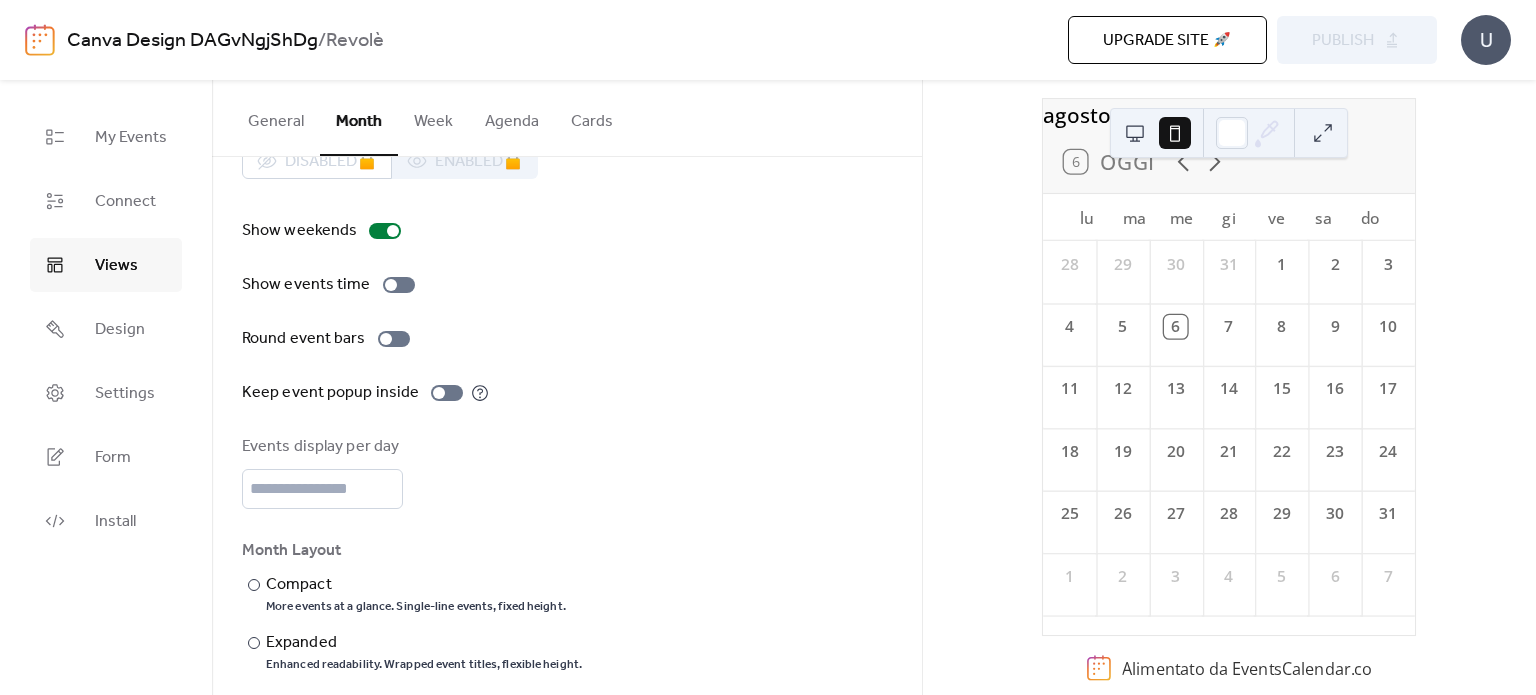 scroll, scrollTop: 71, scrollLeft: 0, axis: vertical 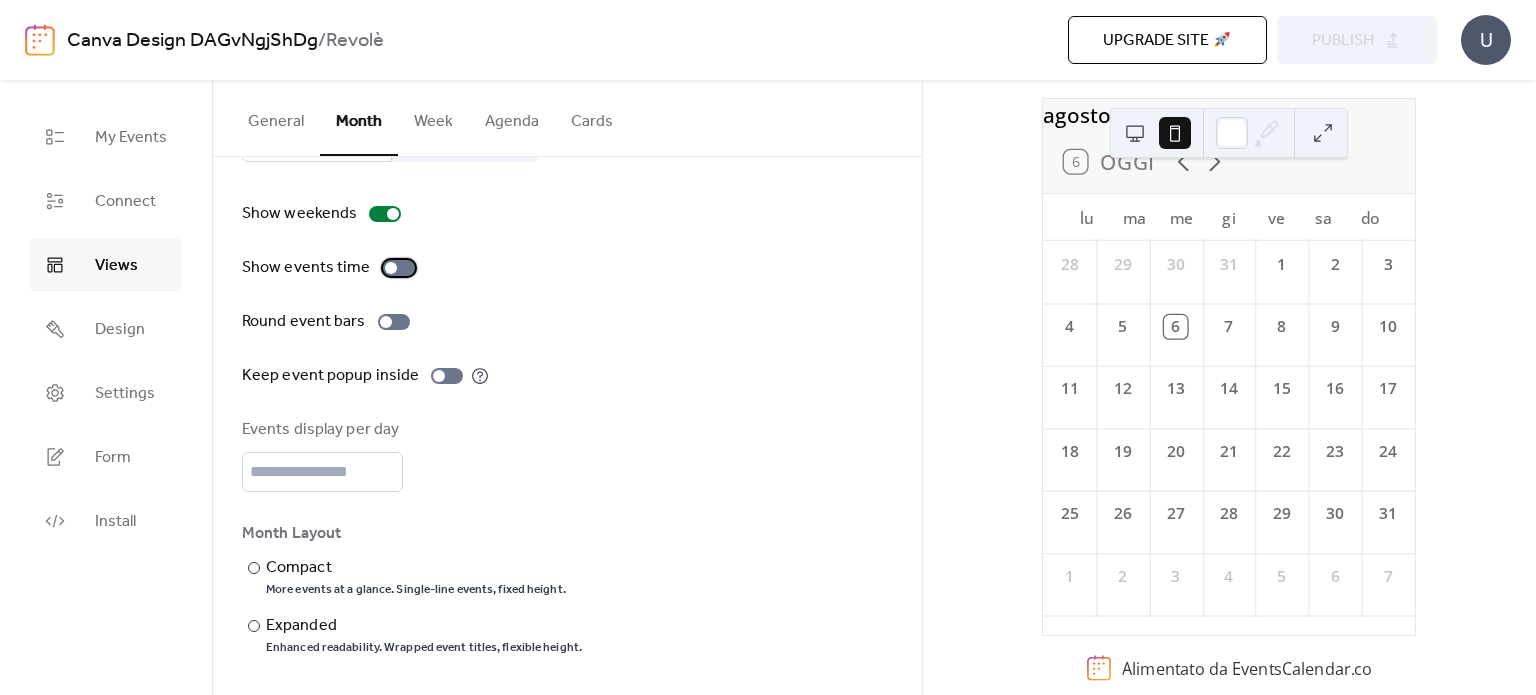 click at bounding box center [399, 268] 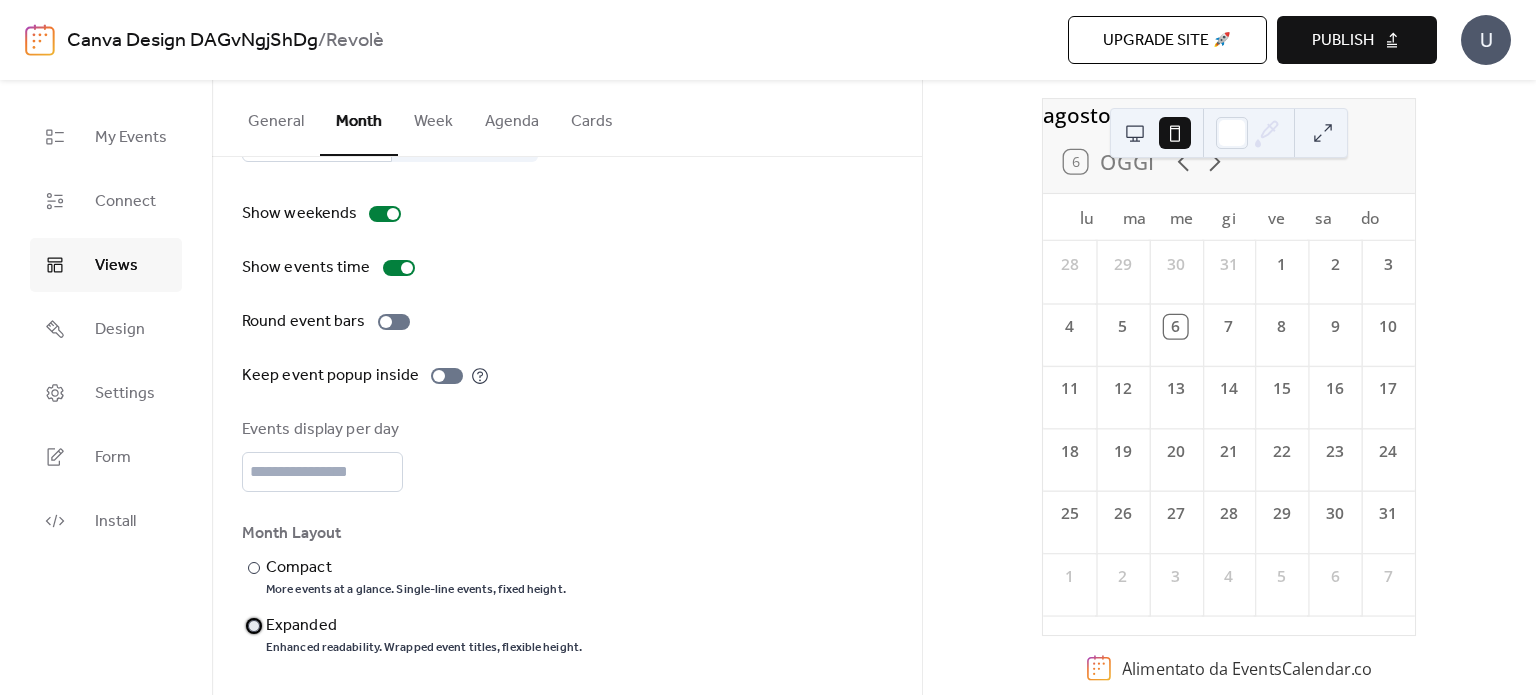 click on "Expanded" at bounding box center (422, 626) 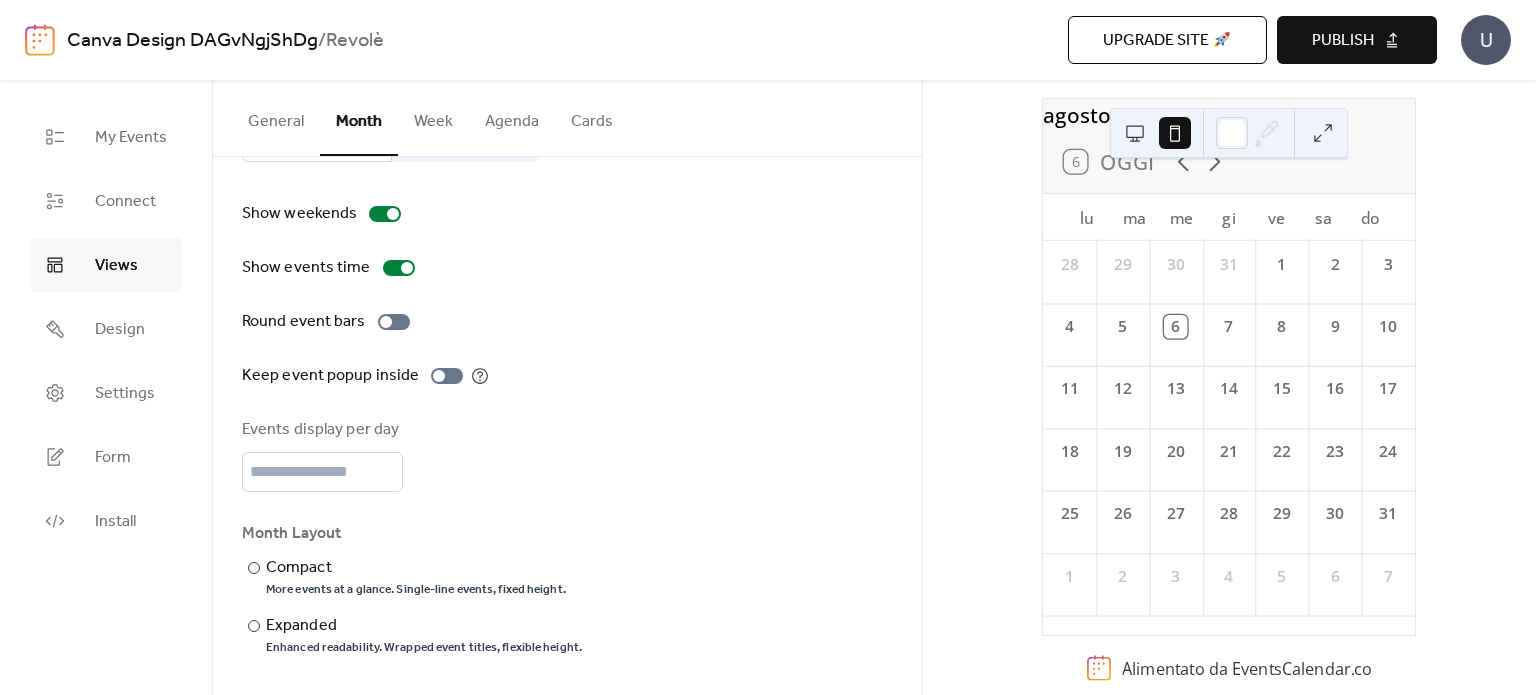 click at bounding box center (1135, 133) 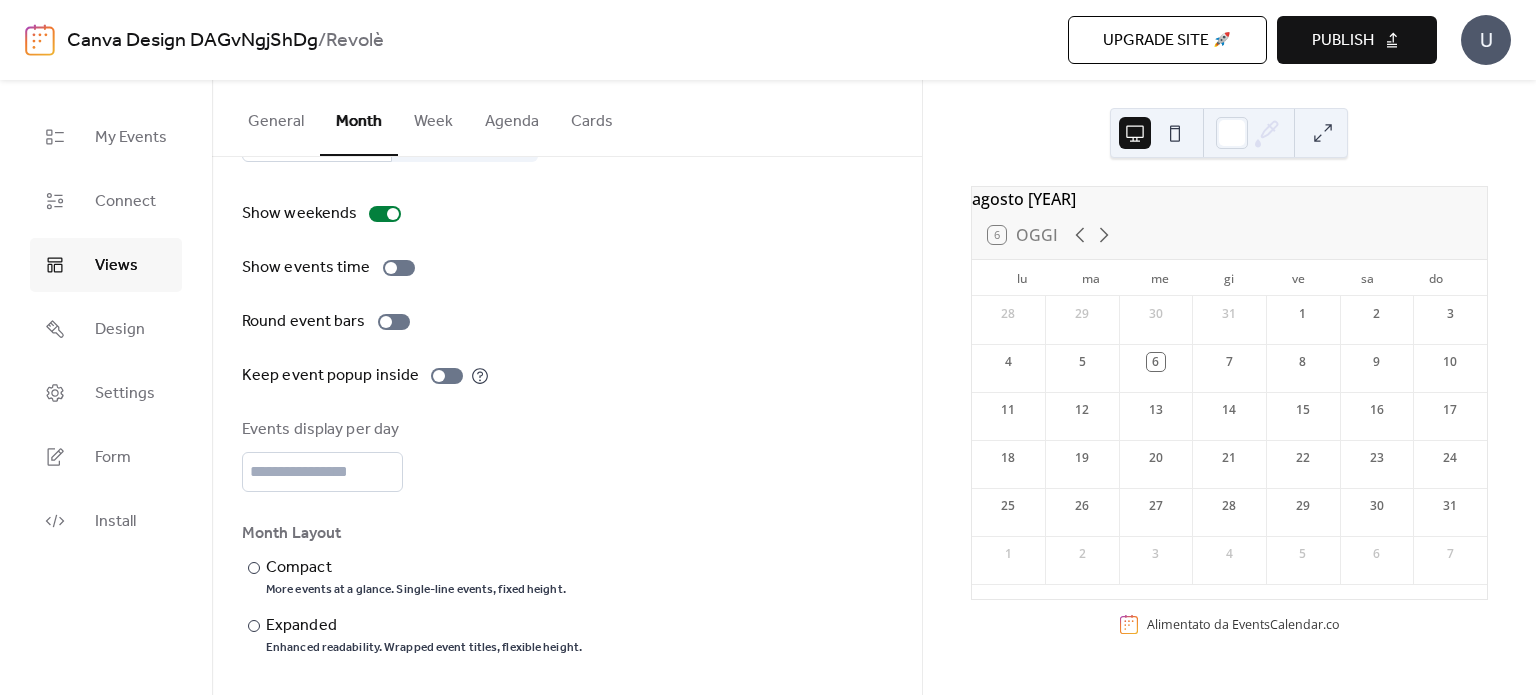 scroll, scrollTop: 0, scrollLeft: 0, axis: both 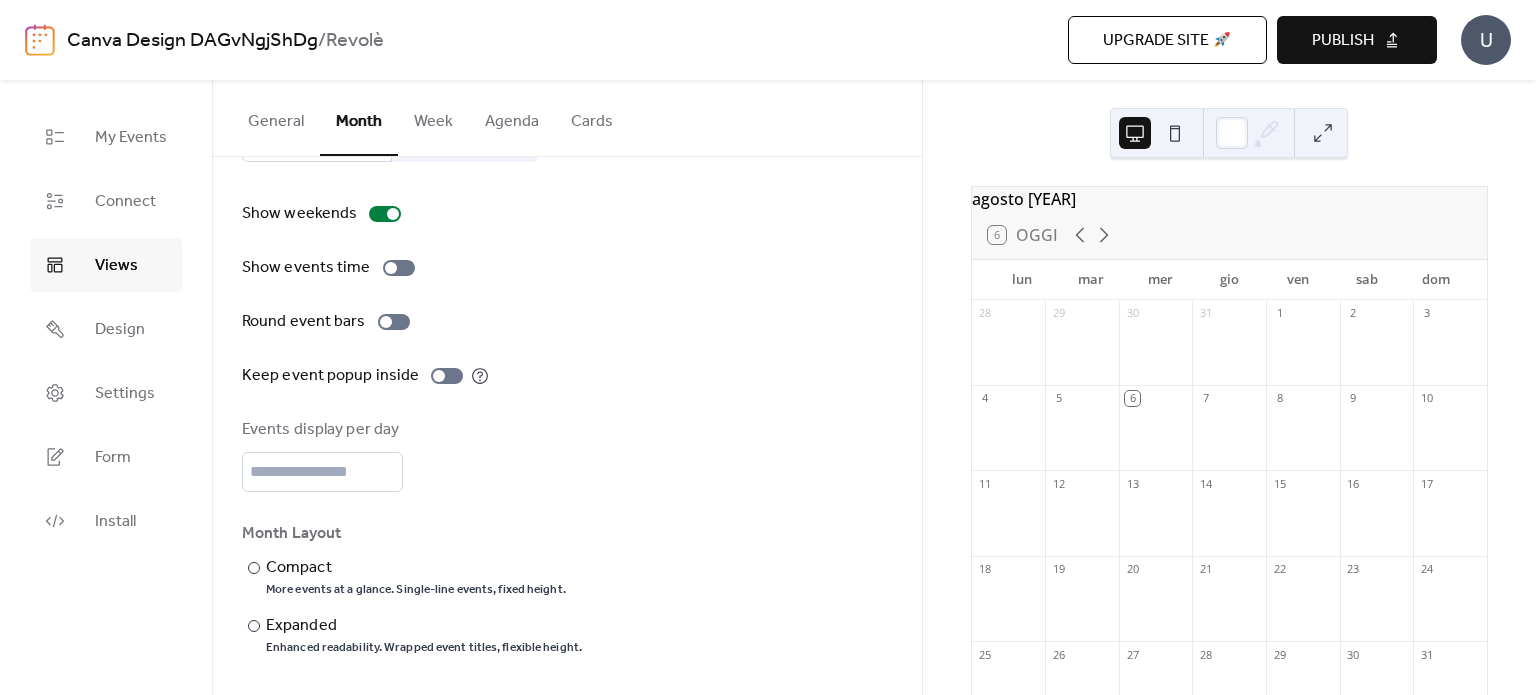 click on "​ Compact More events at a glance. Single-line events, fixed height. ​ Expanded Enhanced readability. Wrapped event titles, flexible height." at bounding box center (412, 606) 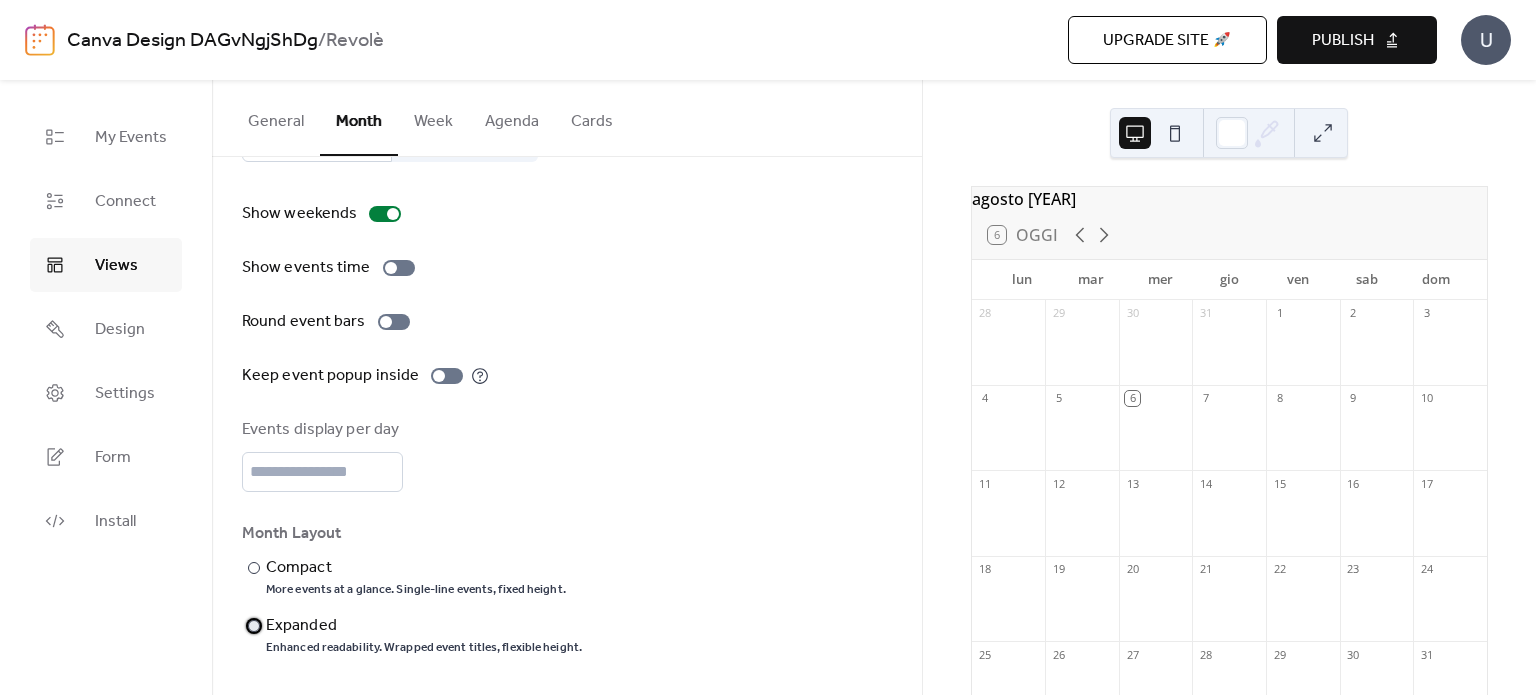 click on "Expanded" at bounding box center [422, 626] 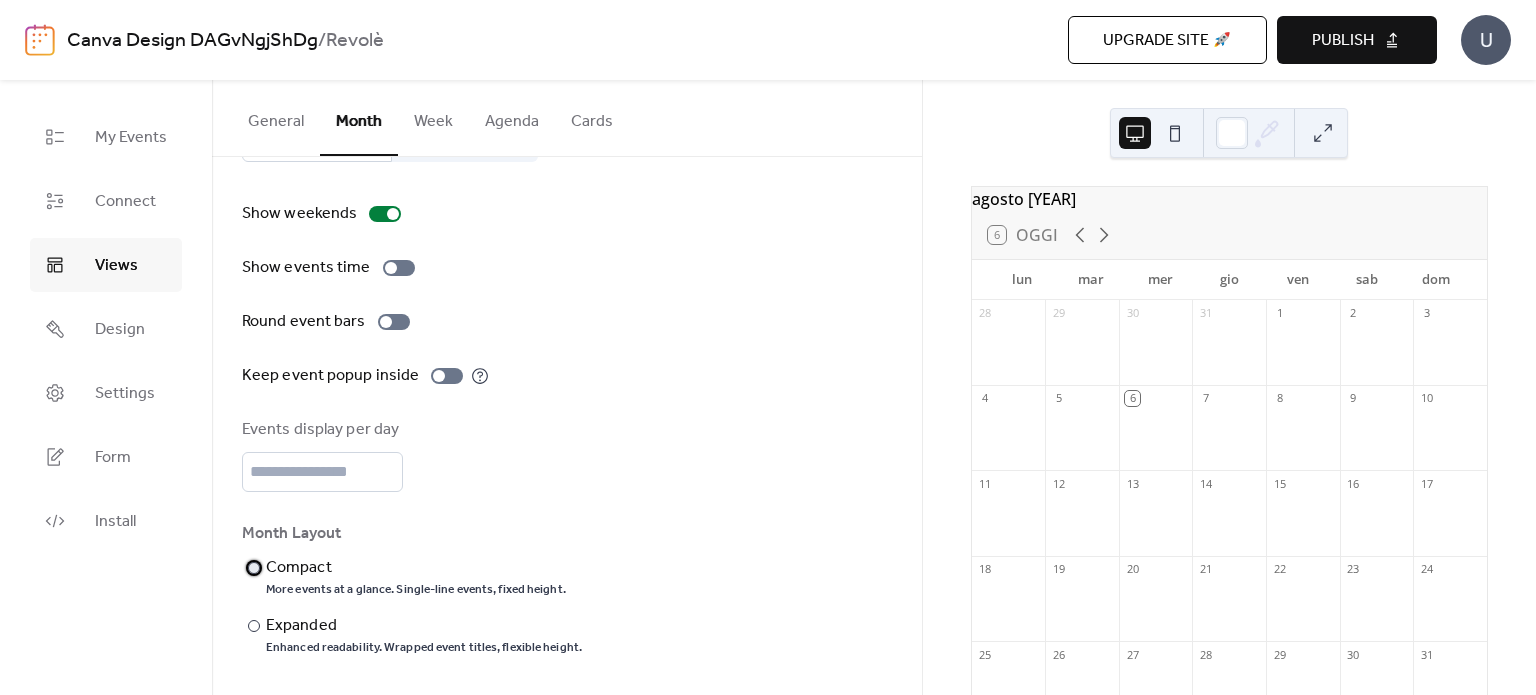 click on "Compact" at bounding box center (414, 568) 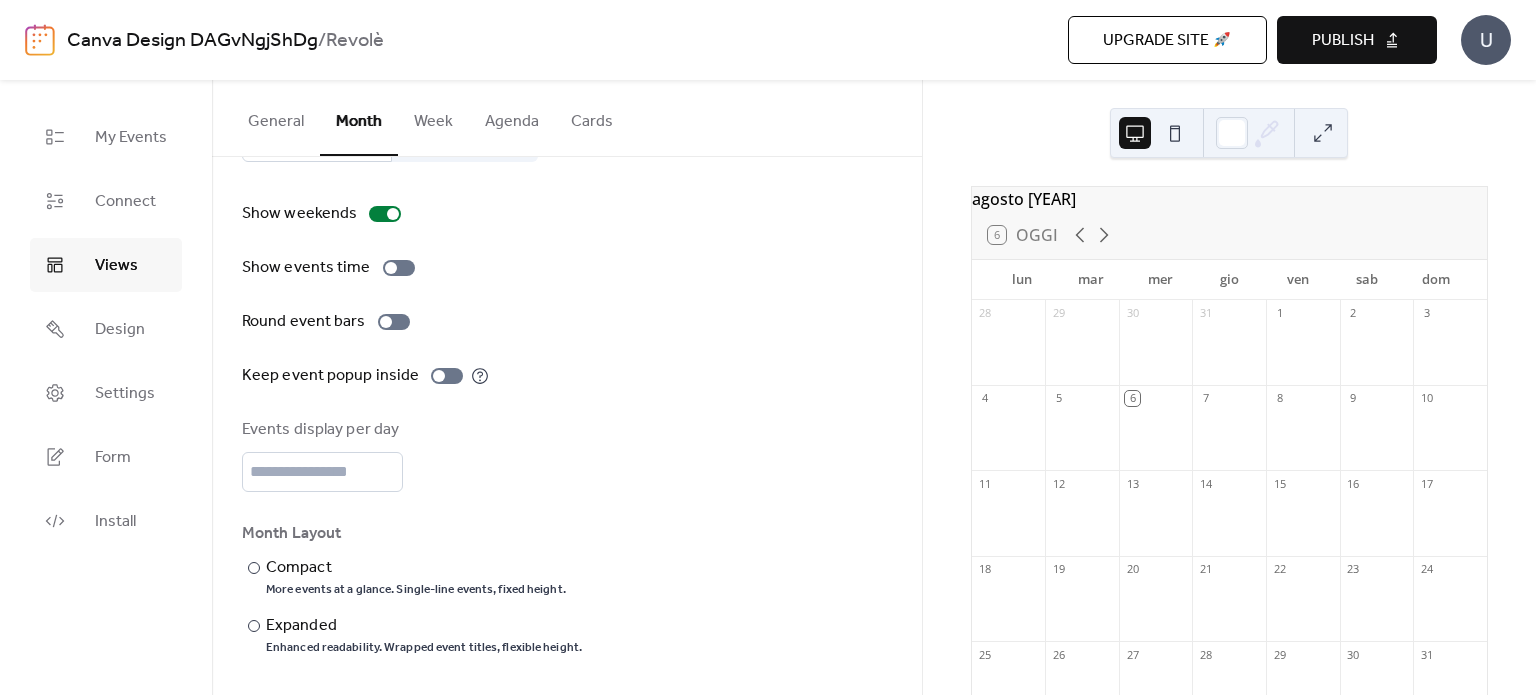 click at bounding box center (1175, 133) 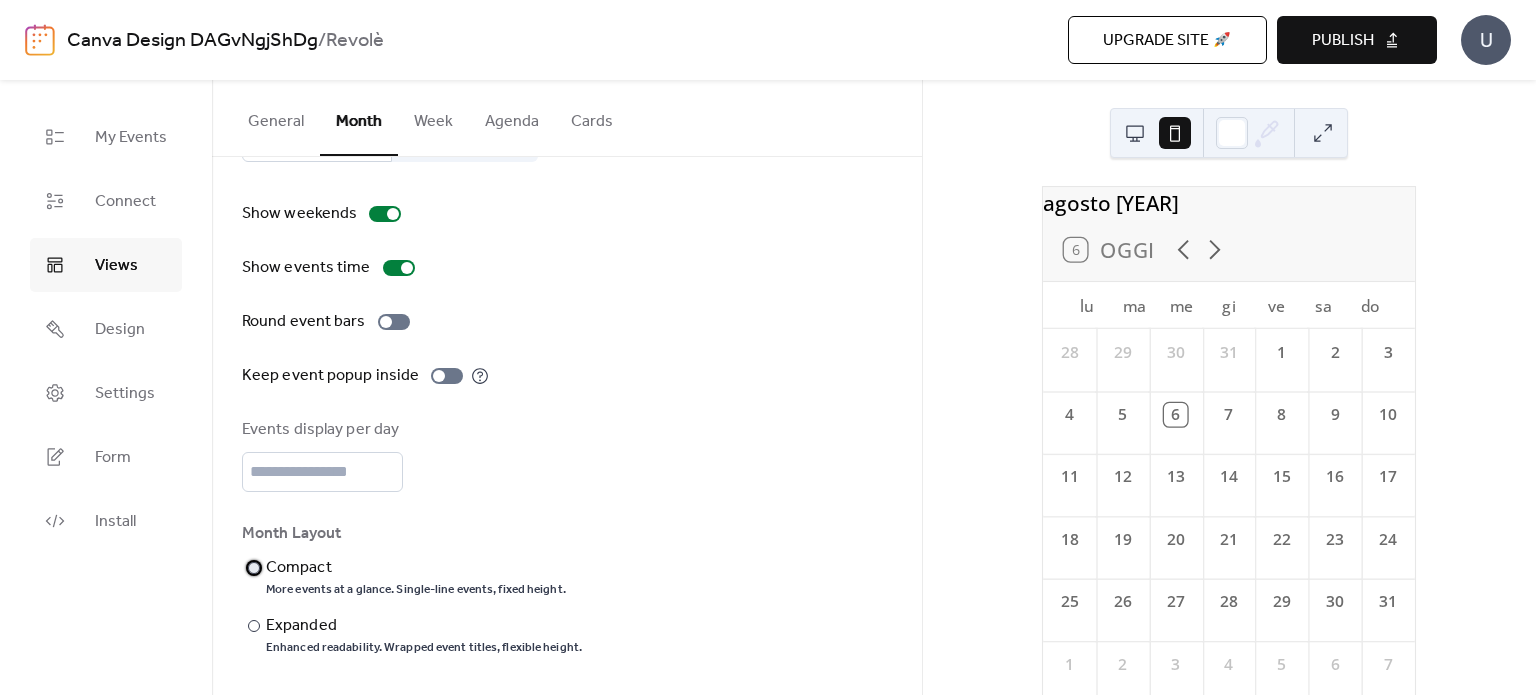 click at bounding box center (254, 568) 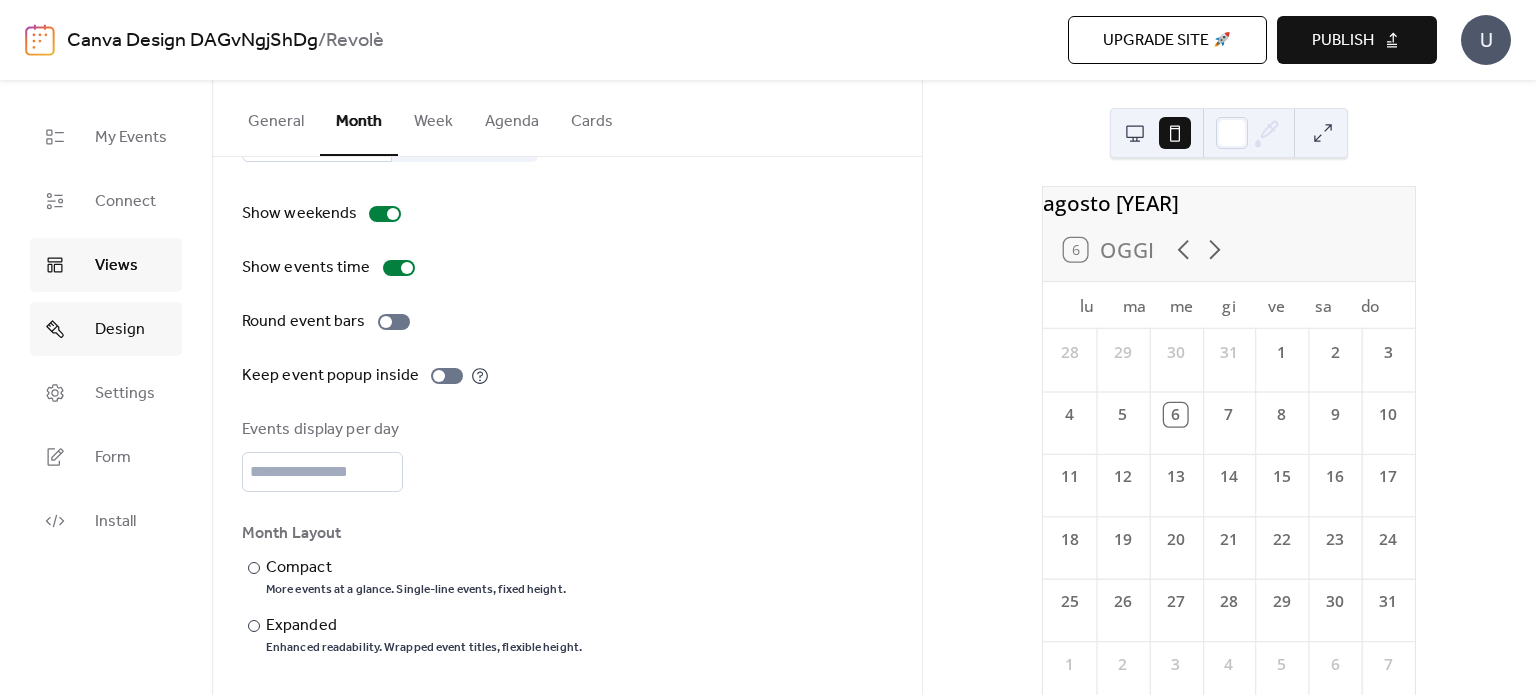 click on "Design" at bounding box center [106, 329] 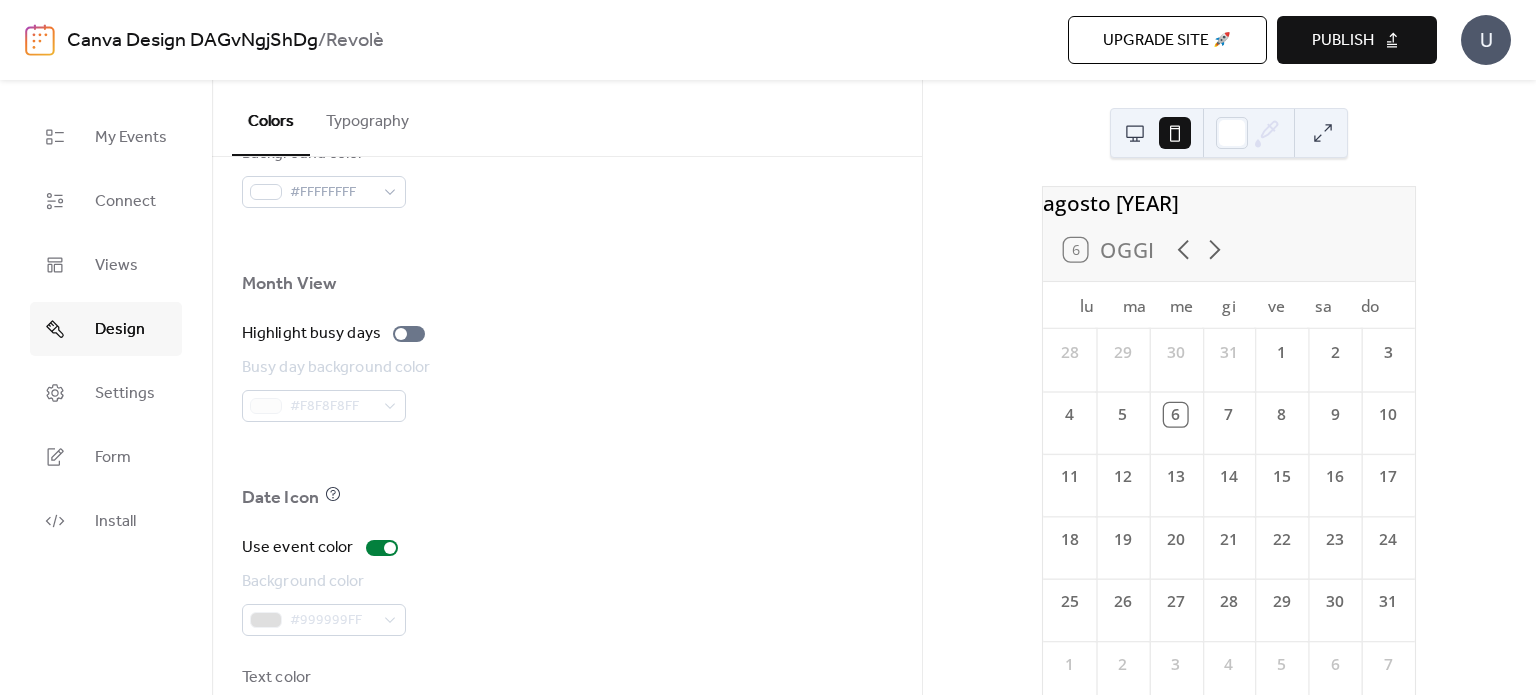 scroll, scrollTop: 1399, scrollLeft: 0, axis: vertical 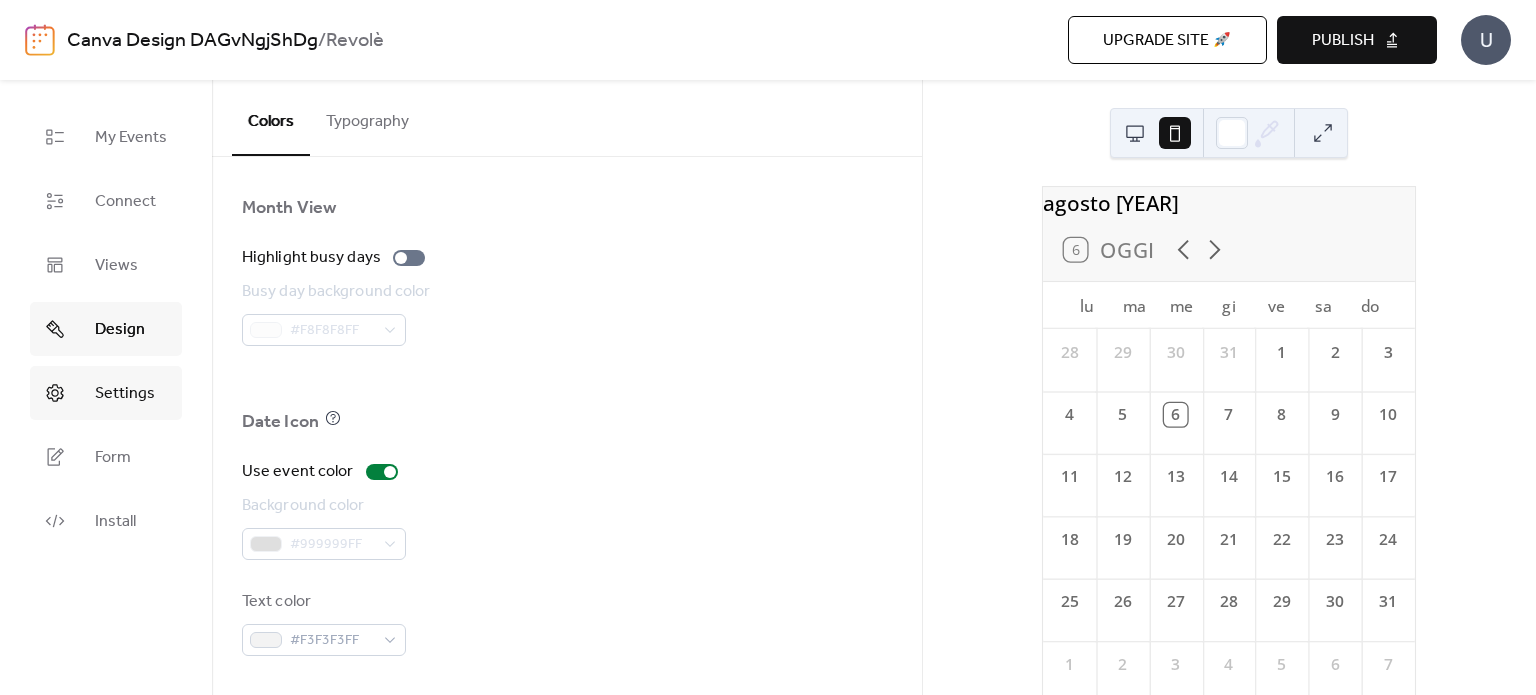 click on "Settings" at bounding box center (125, 394) 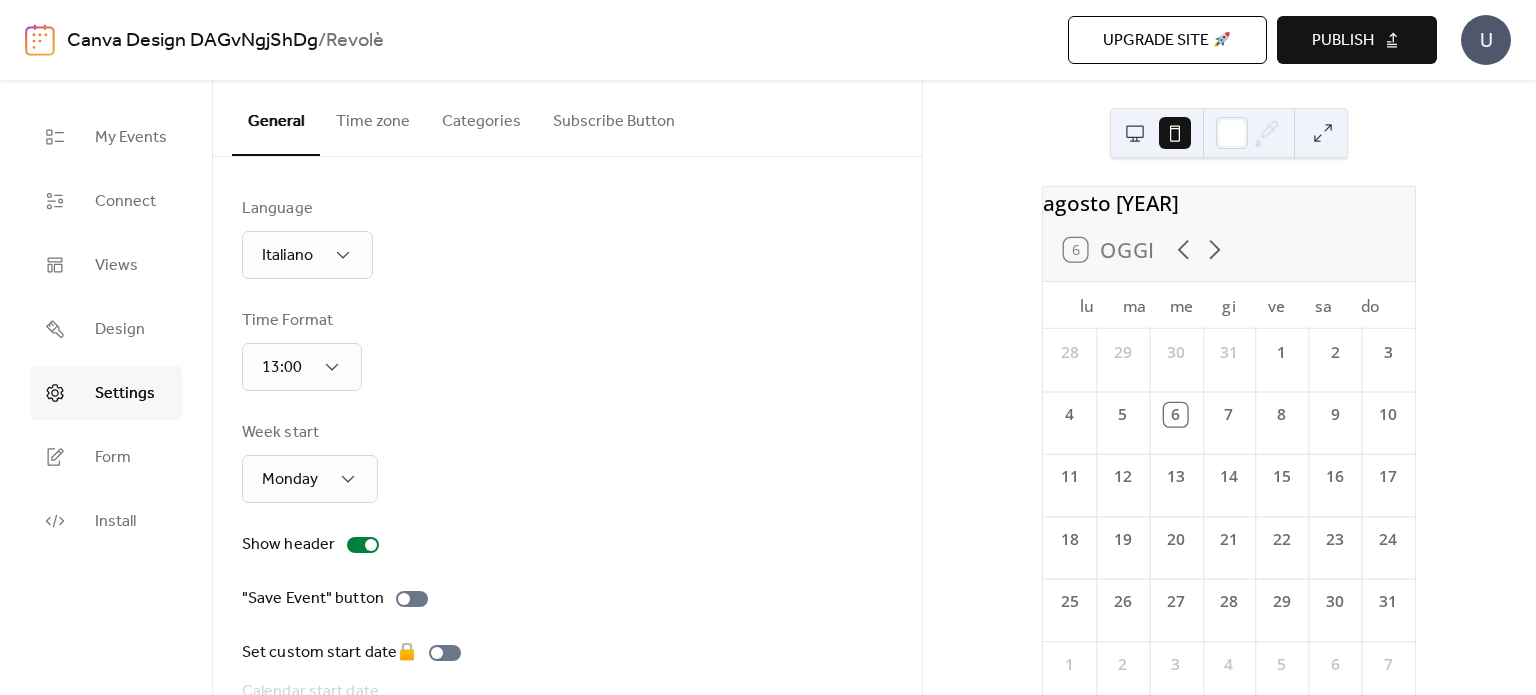scroll, scrollTop: 152, scrollLeft: 0, axis: vertical 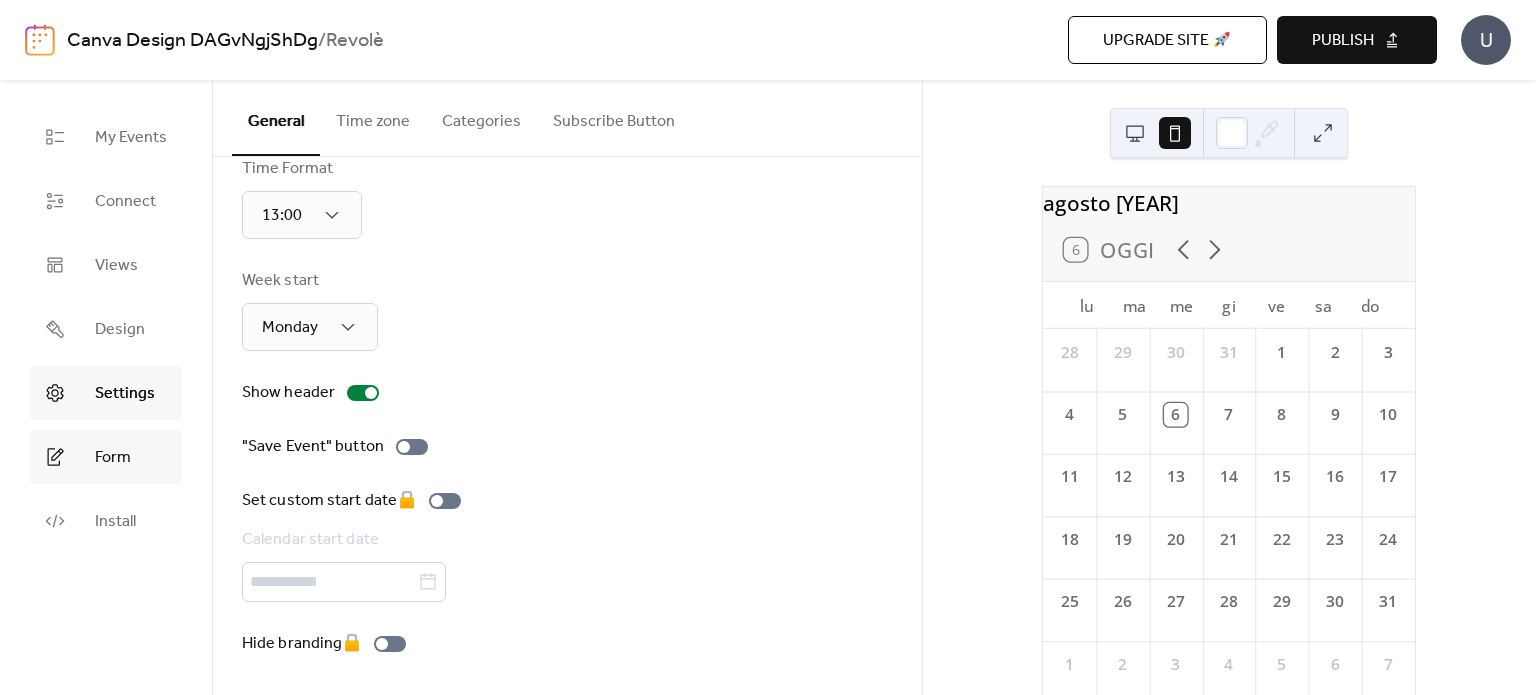 click on "Form" at bounding box center (113, 458) 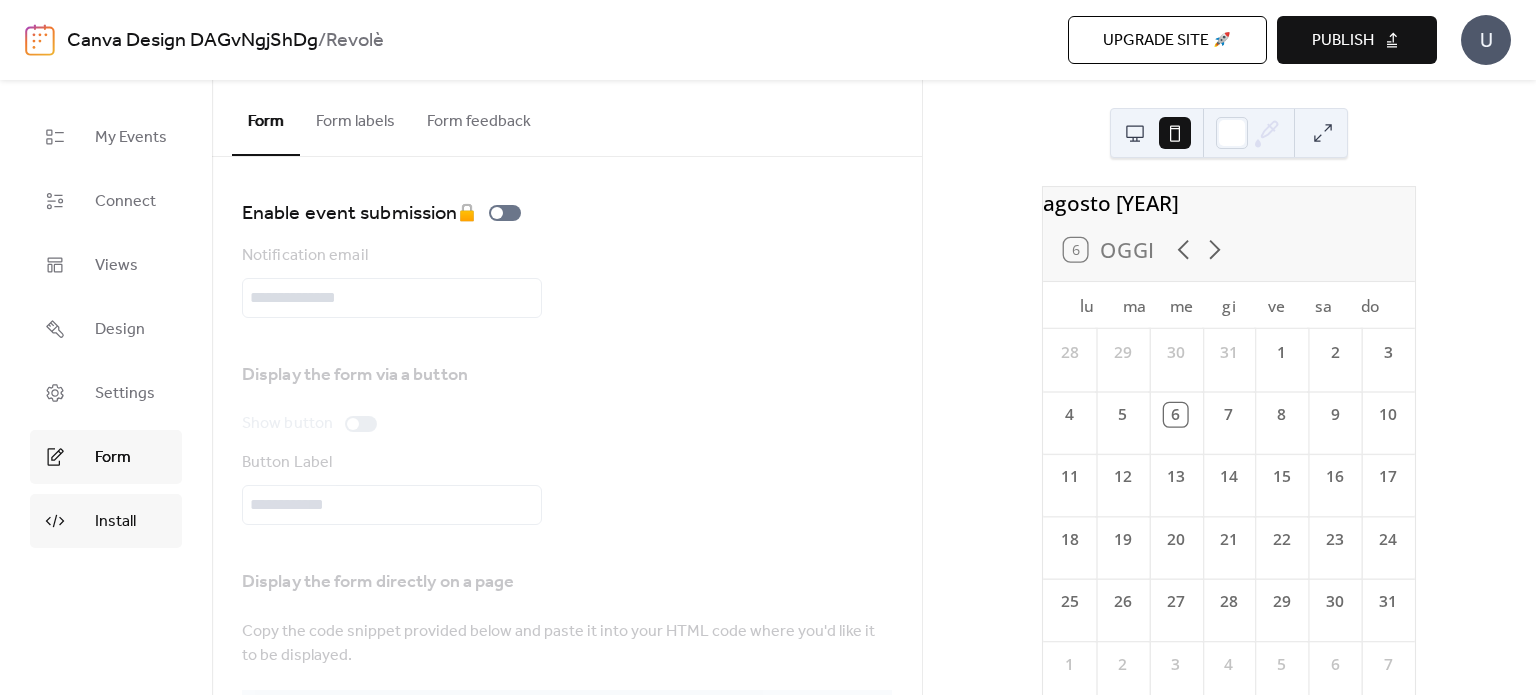 click on "Install" at bounding box center [115, 522] 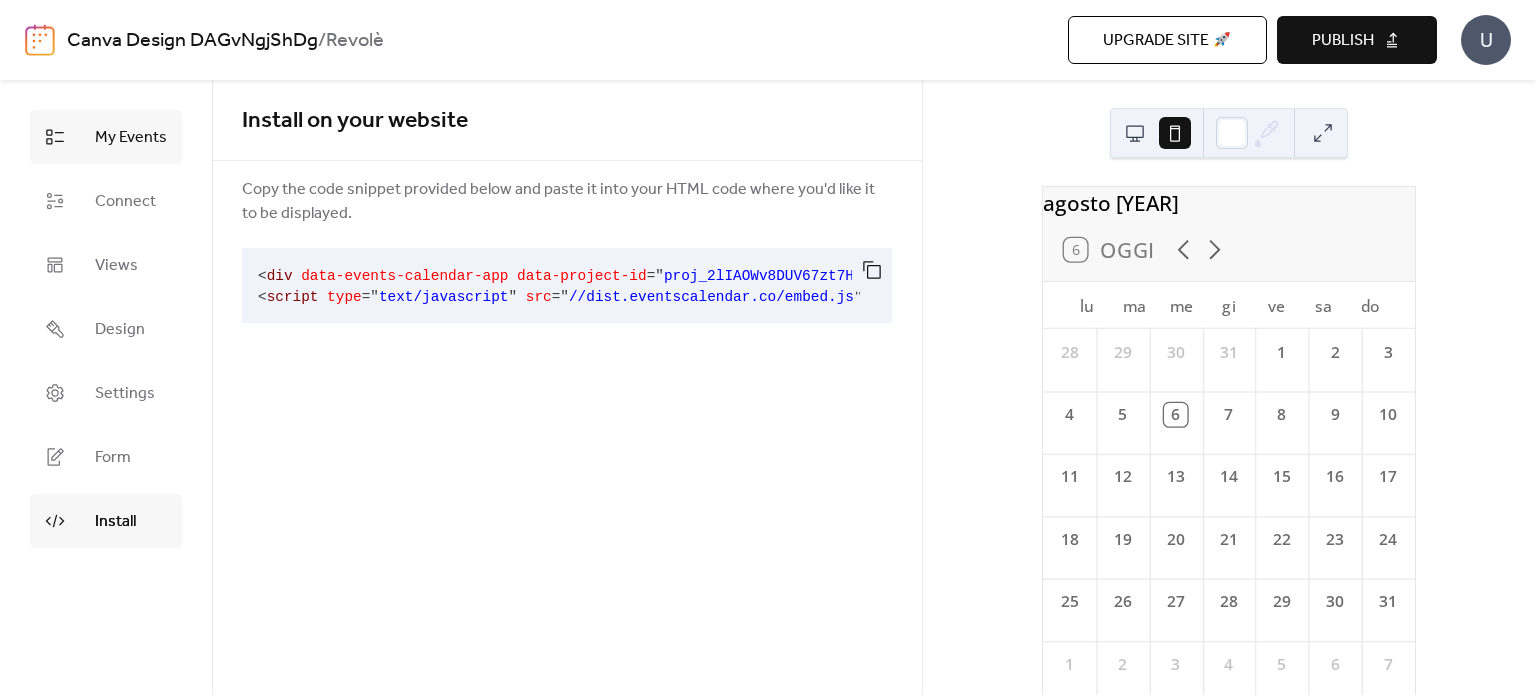 click on "My Events" at bounding box center [131, 138] 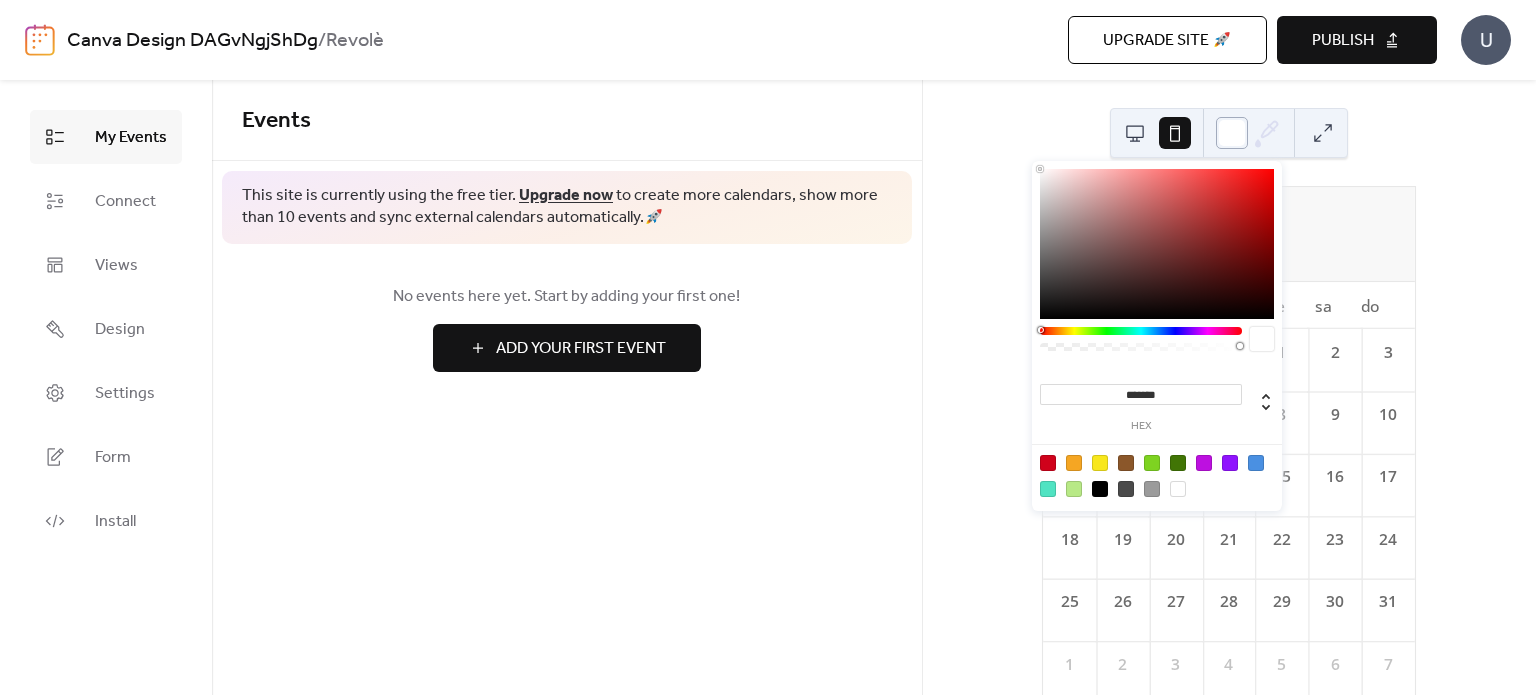 click at bounding box center (1232, 133) 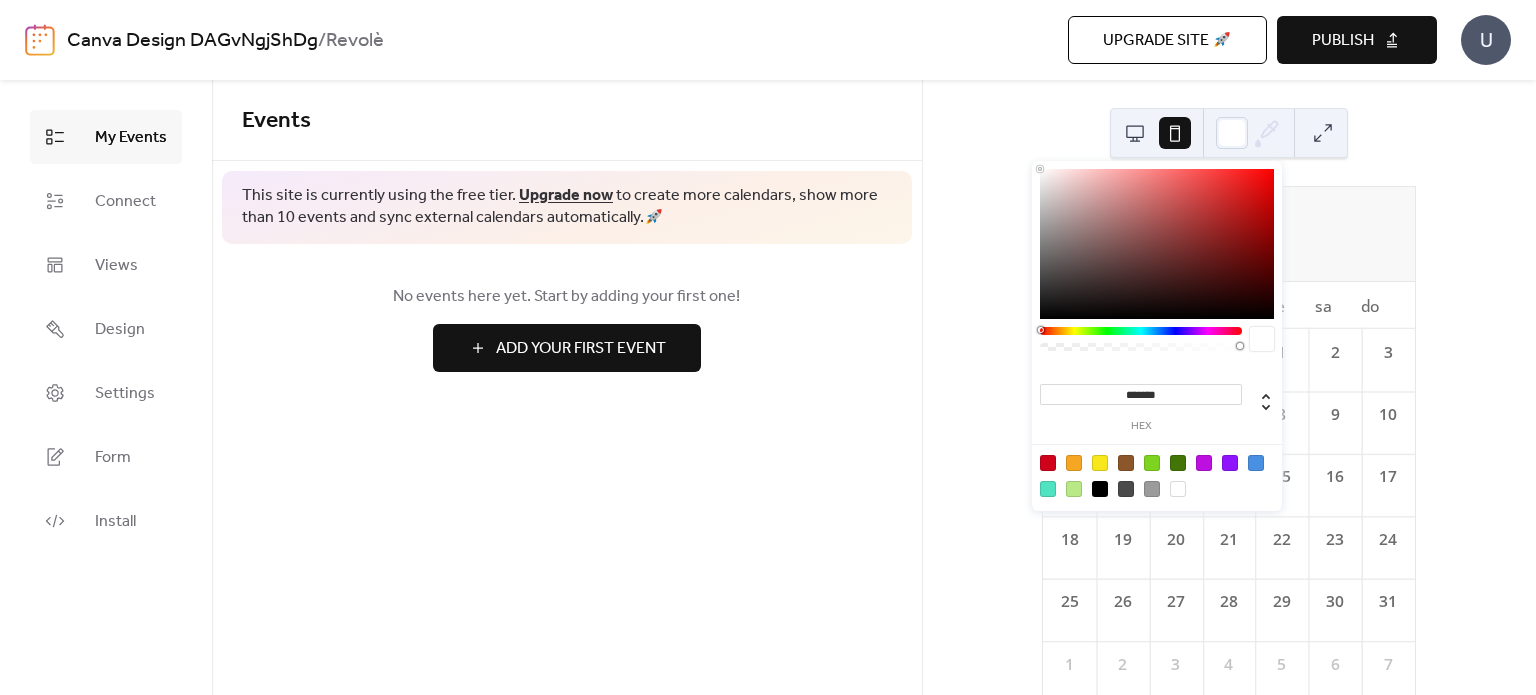 click at bounding box center [1323, 133] 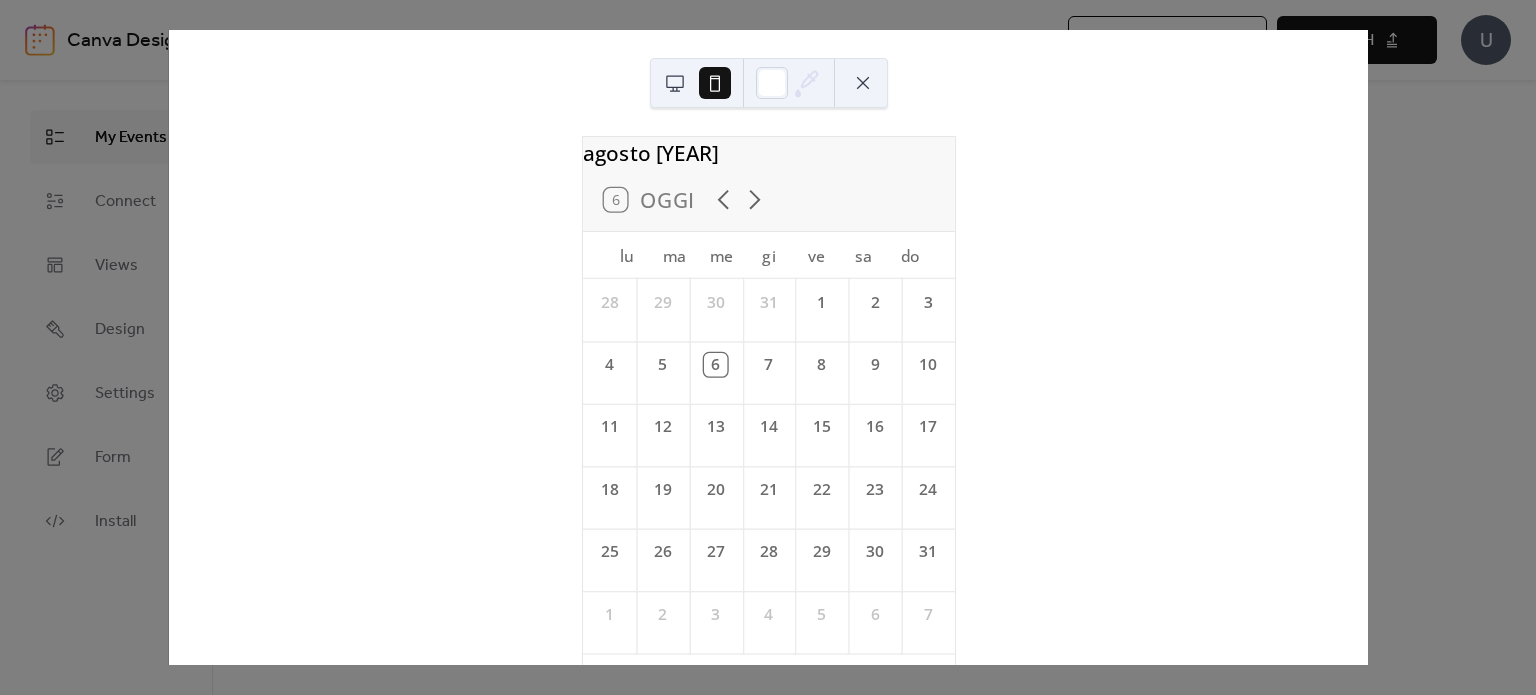 click on "Oggi agosto [YEAR] 6 Oggi lu ma me gi ve sa do 28 29 30 31 1 2 3 4 5 6 7 8 9 10 11 12 13 14 15 16 17 18 19 20 21 22 23 24 25 26 27 28 29 30 31 1 2 3 4 5 6 7 Alimentato da EventsCalendar.co" at bounding box center (768, 347) 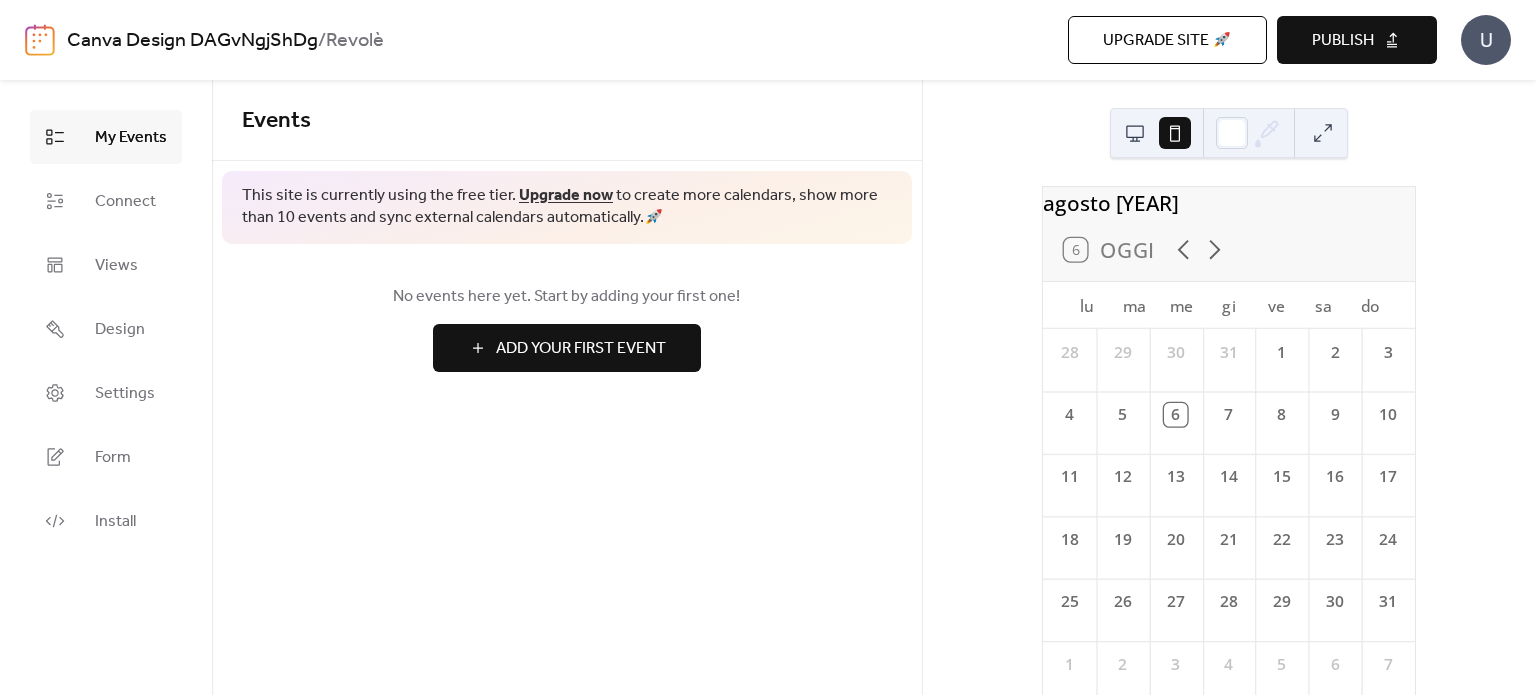click on "Publish" at bounding box center (1357, 40) 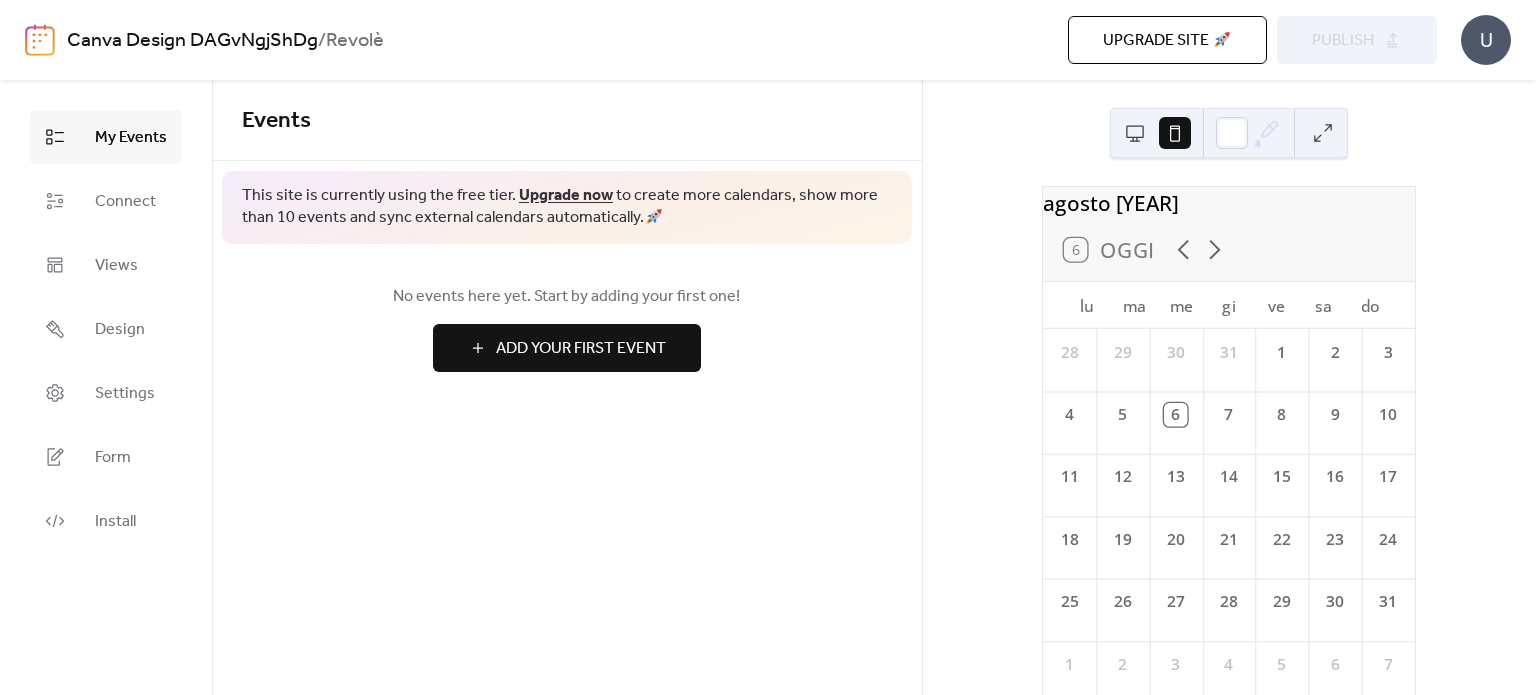 scroll, scrollTop: 102, scrollLeft: 0, axis: vertical 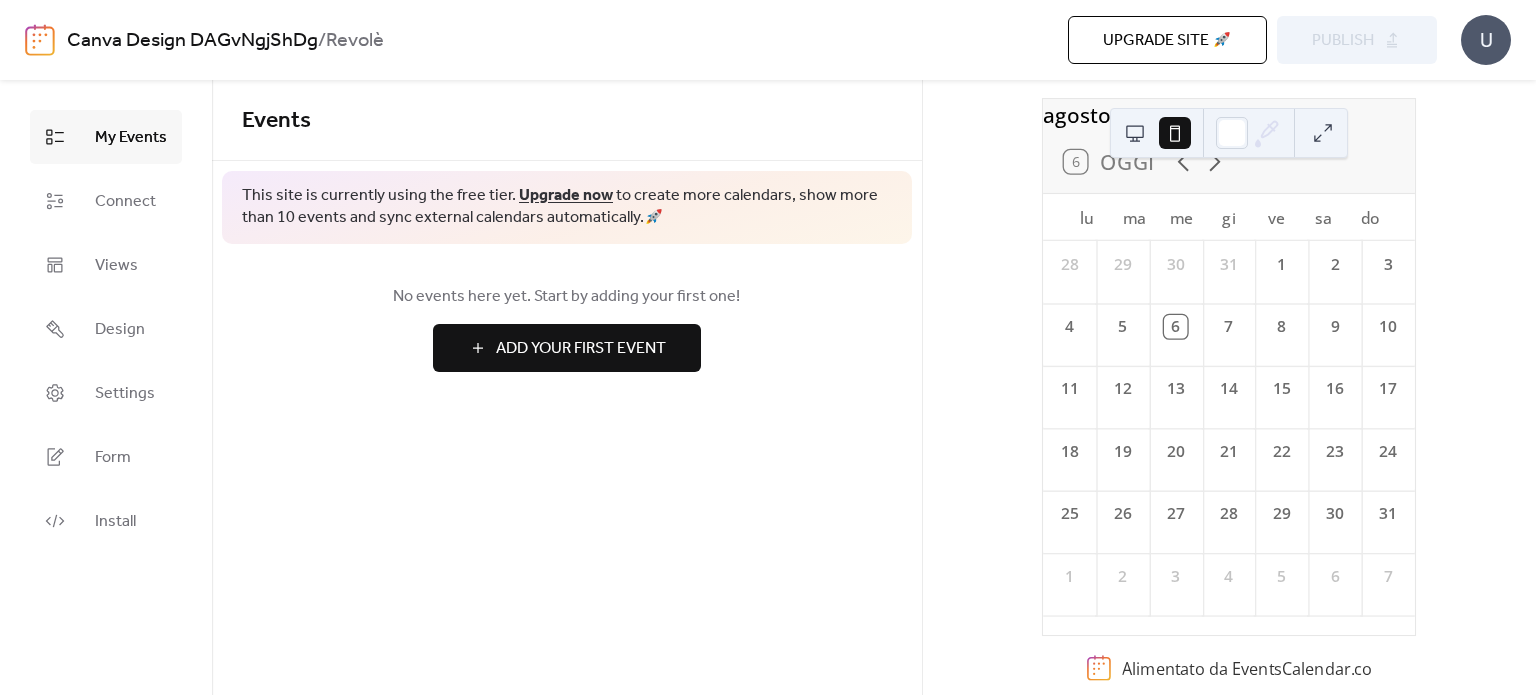 click on "U" at bounding box center [1486, 40] 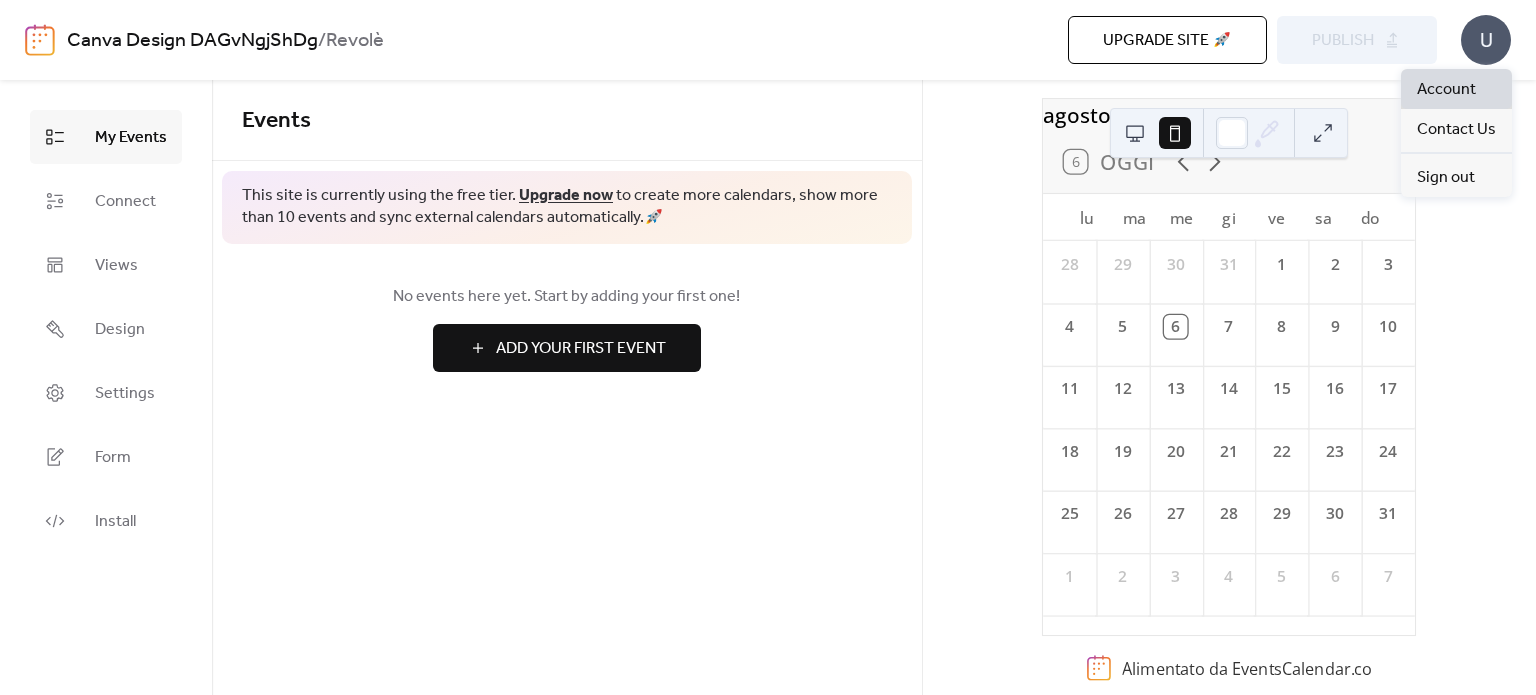 click on "Account" at bounding box center (1456, 89) 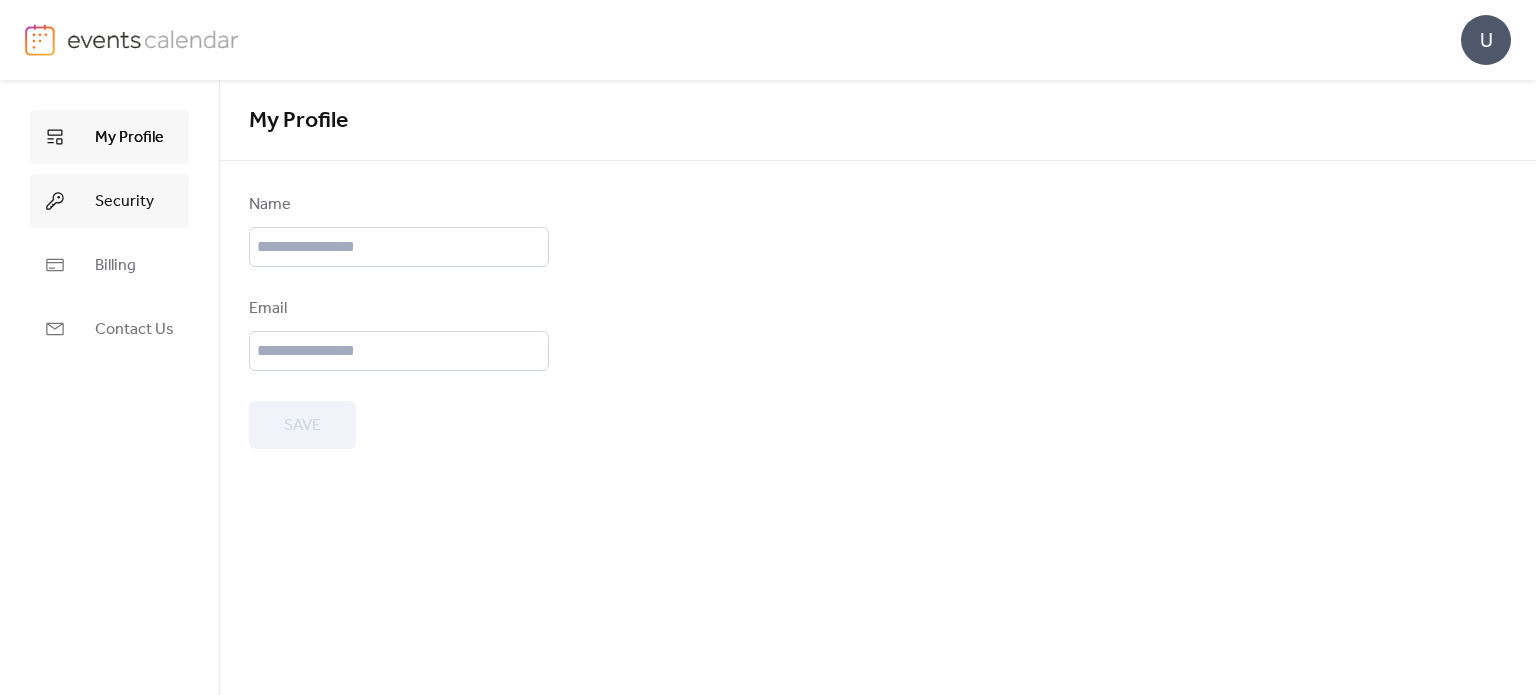 click on "Security" at bounding box center [109, 201] 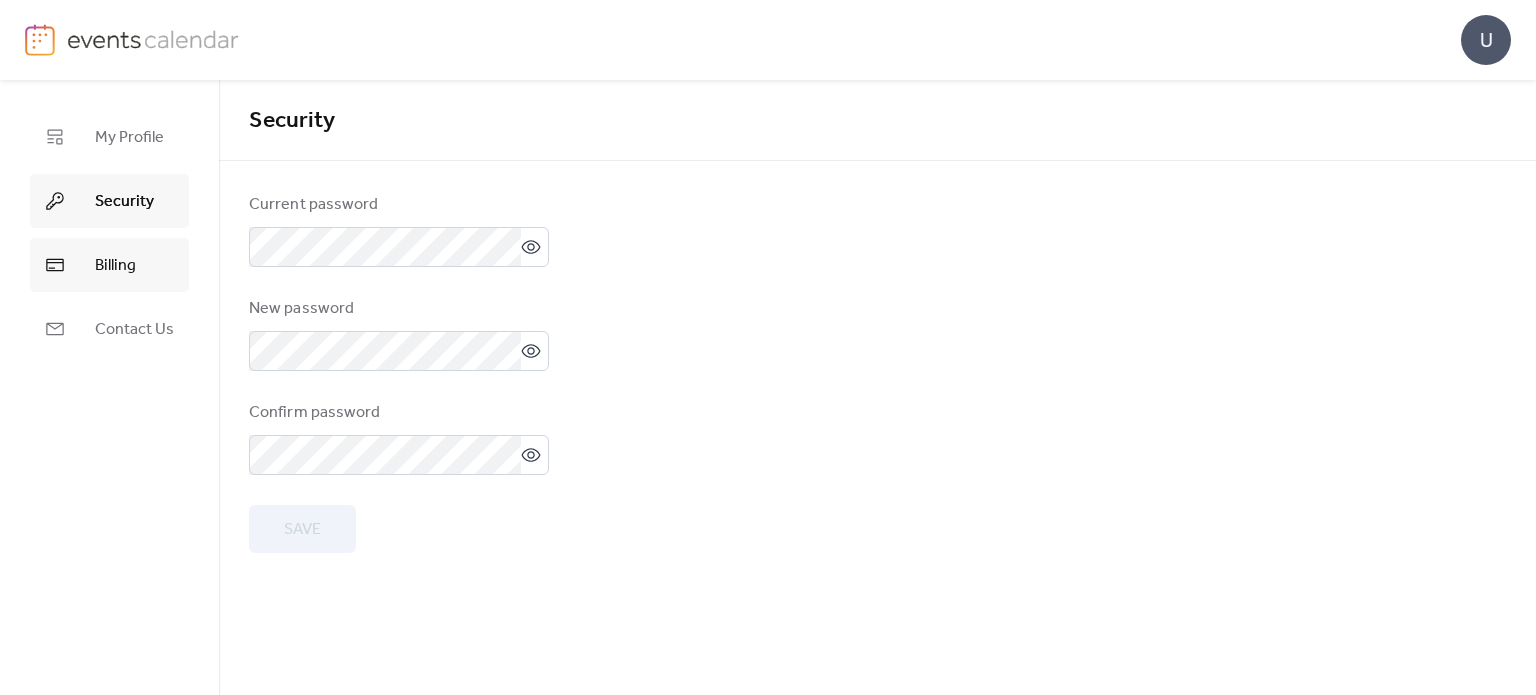 click on "Billing" at bounding box center (115, 266) 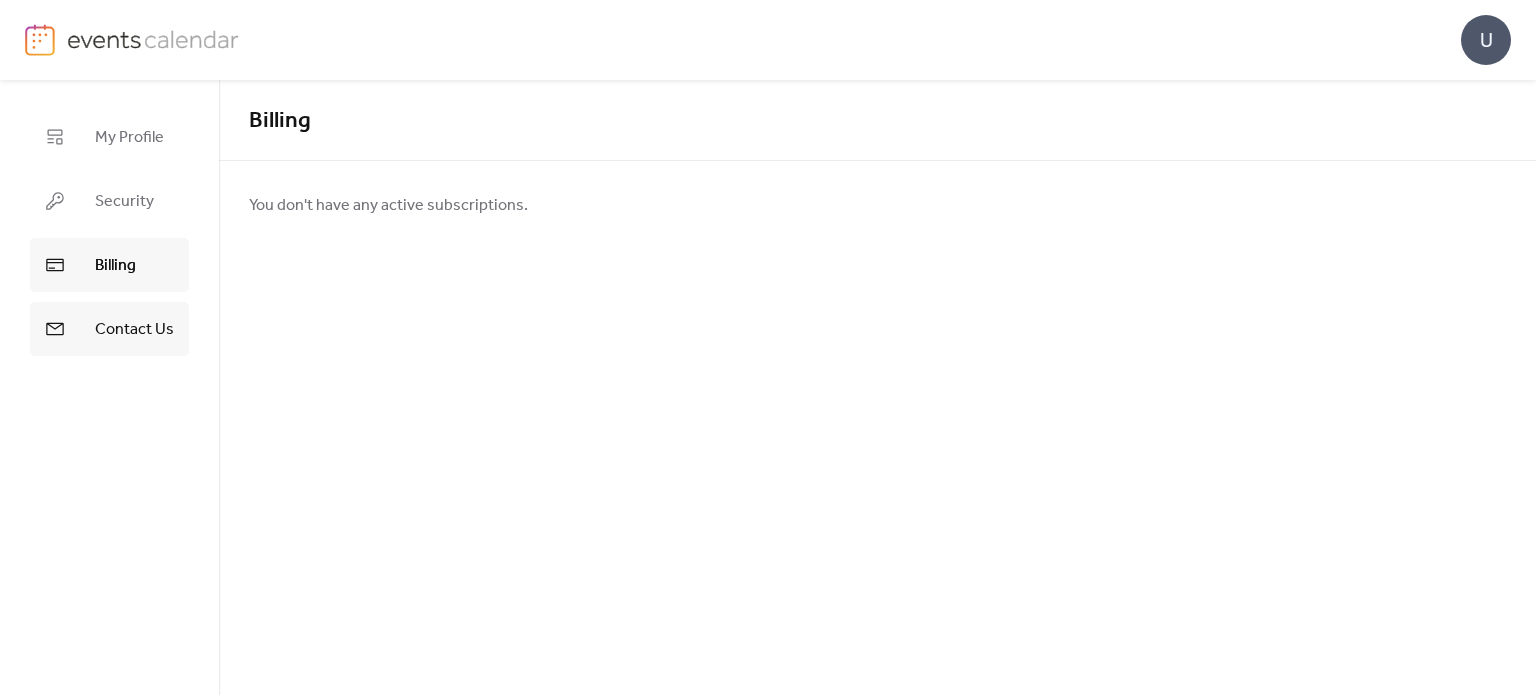 click on "Contact Us" at bounding box center (109, 329) 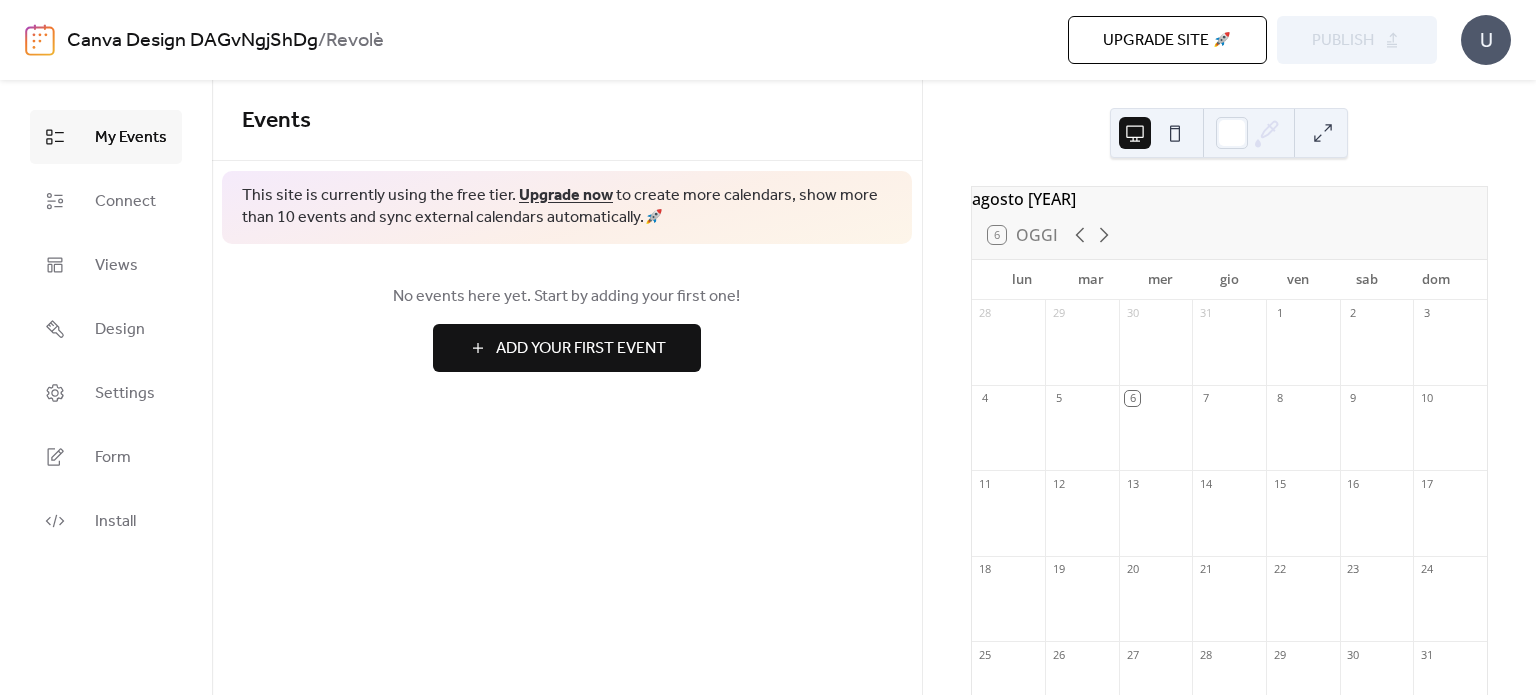 click on "Add Your First Event" at bounding box center (581, 349) 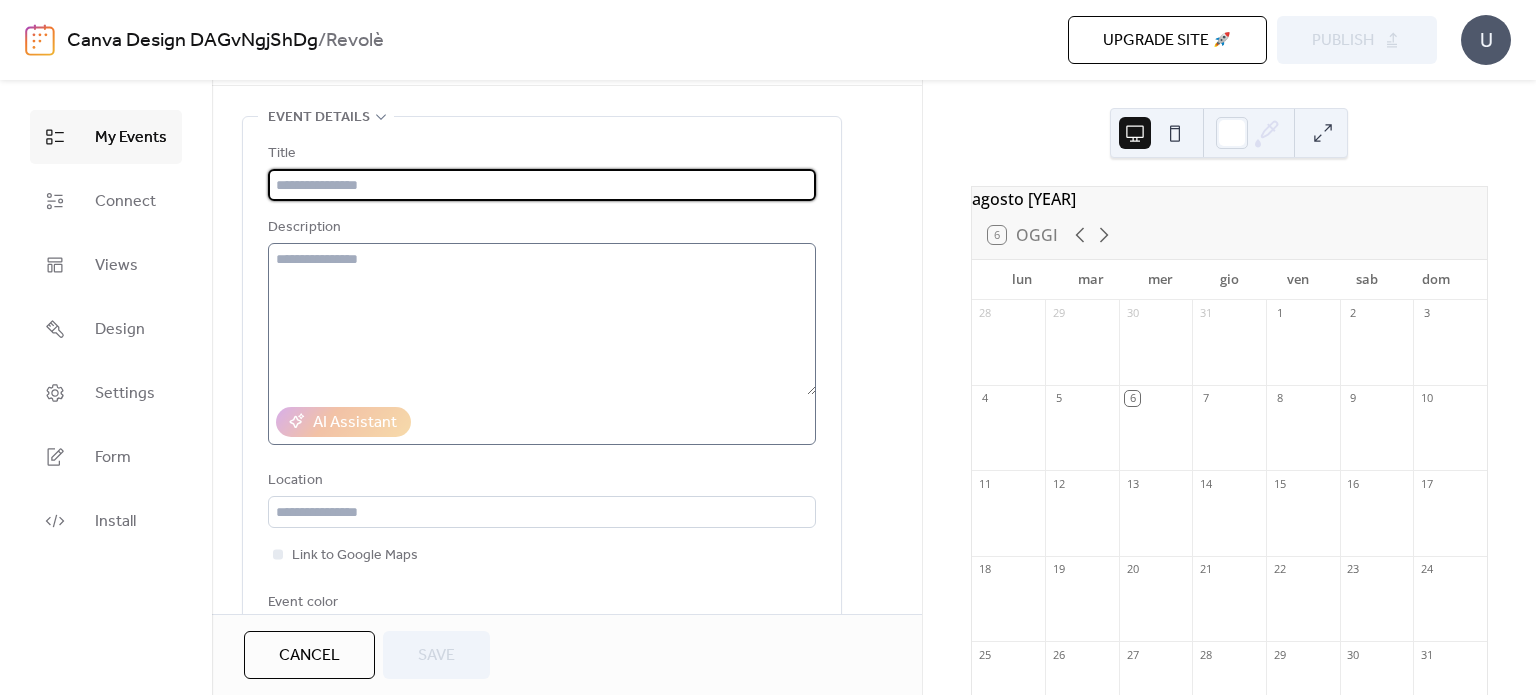 scroll, scrollTop: 44, scrollLeft: 0, axis: vertical 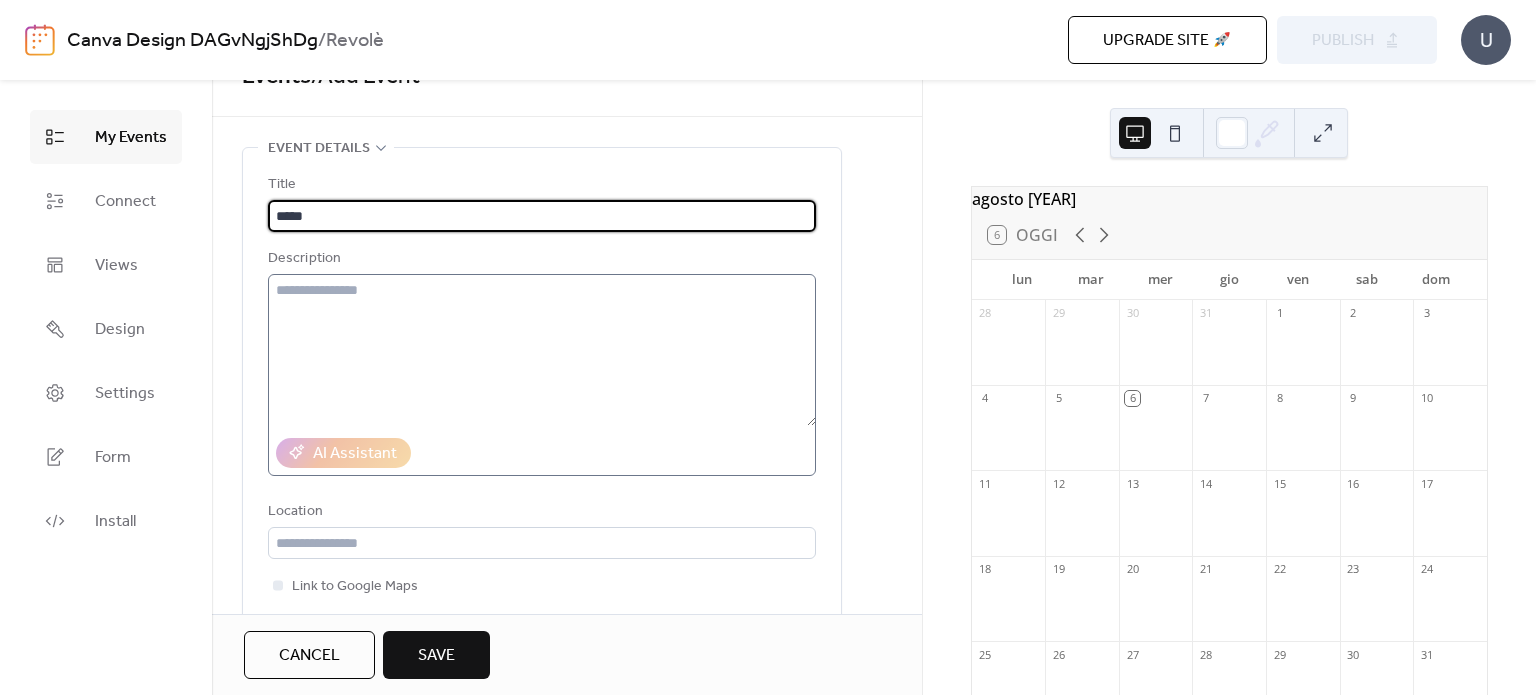 type on "*****" 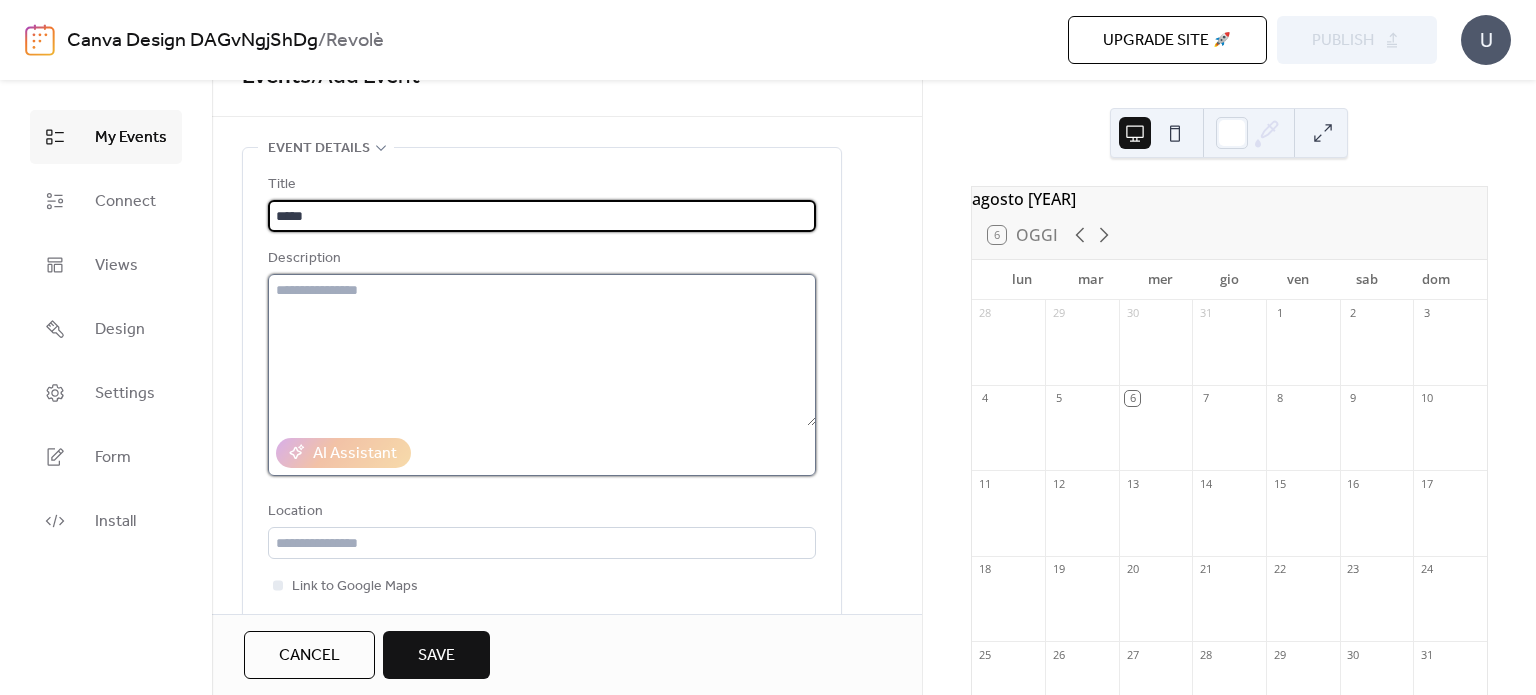 click at bounding box center (542, 350) 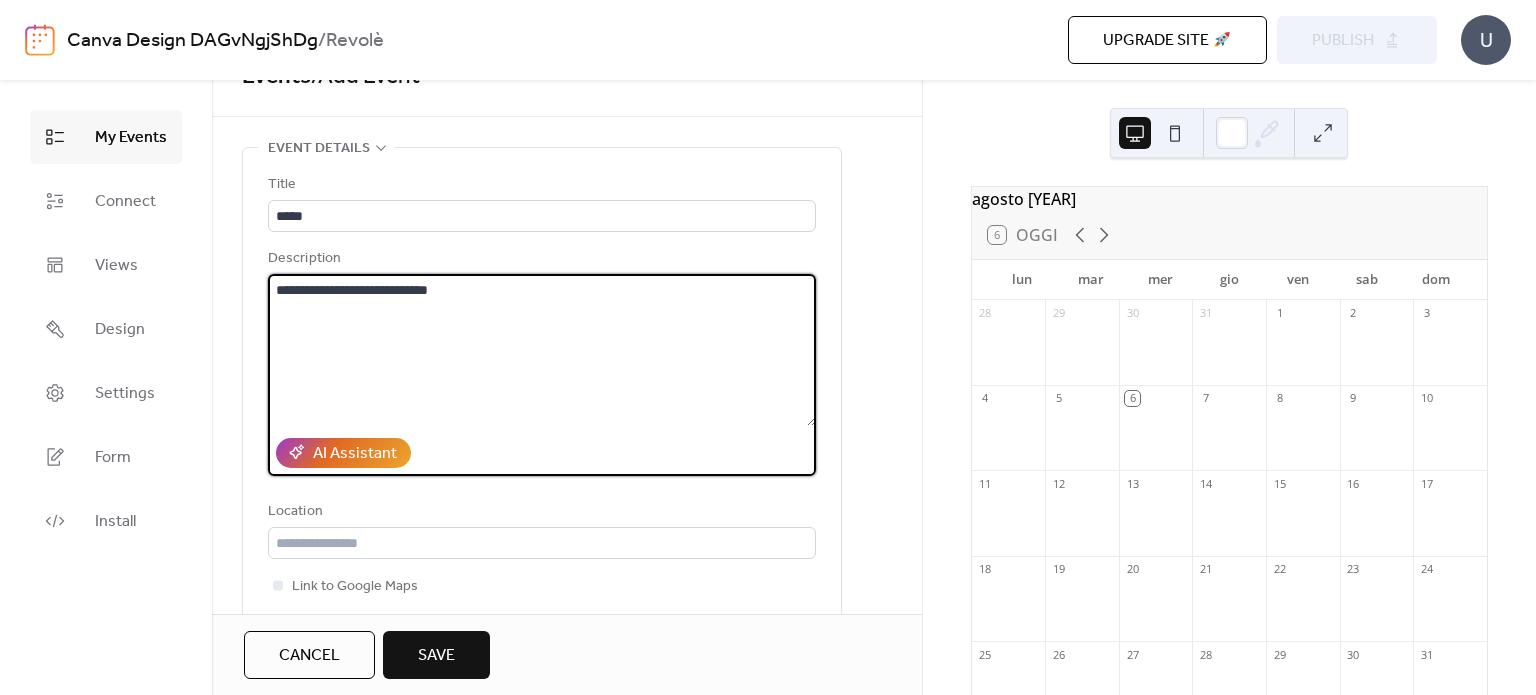scroll, scrollTop: 220, scrollLeft: 0, axis: vertical 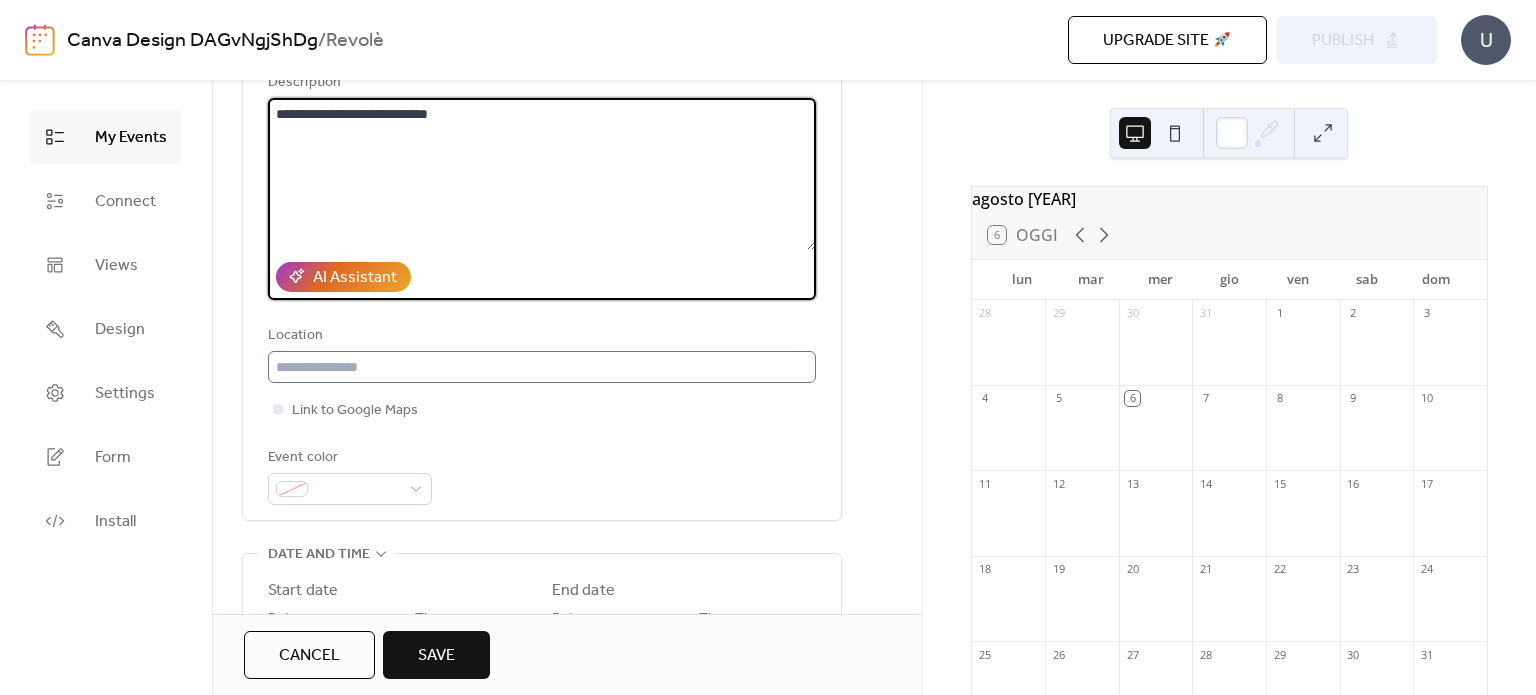 type on "**********" 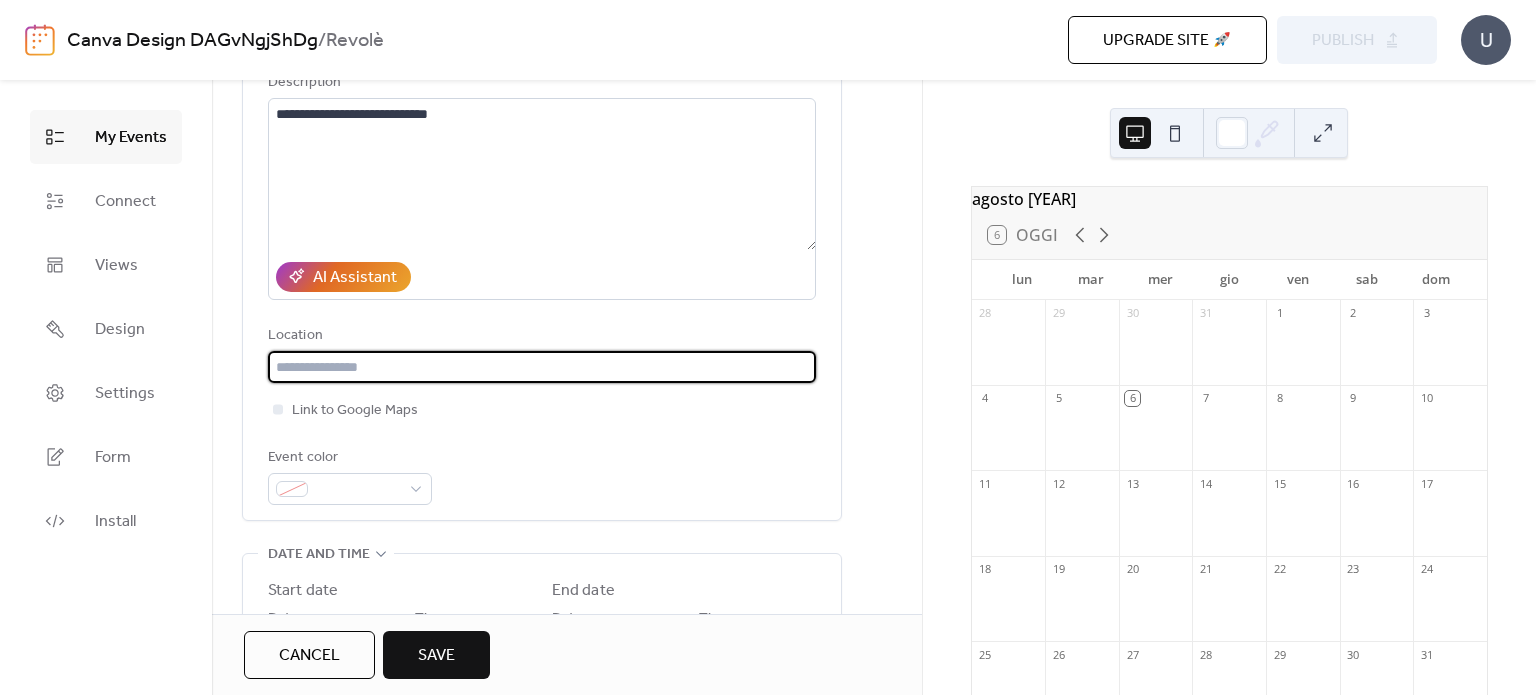 click at bounding box center (542, 367) 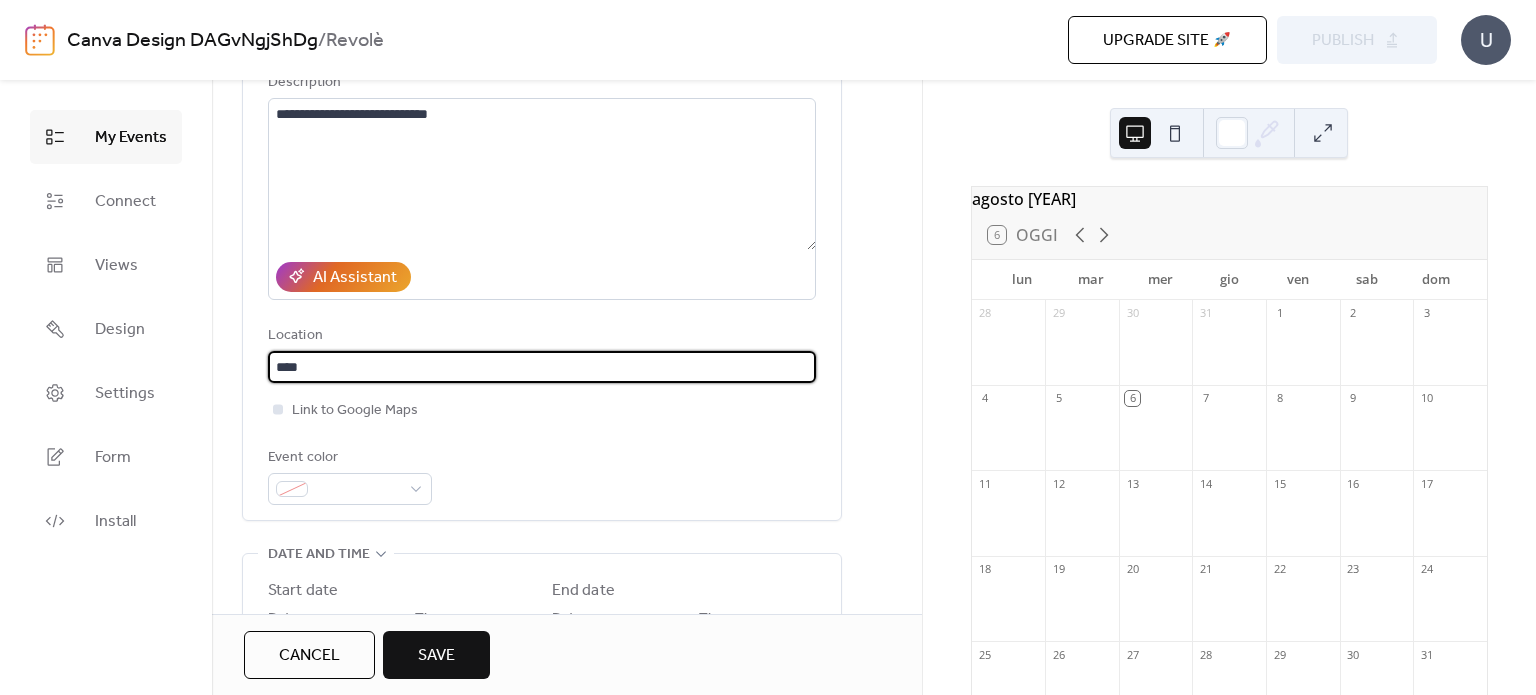 scroll, scrollTop: 484, scrollLeft: 0, axis: vertical 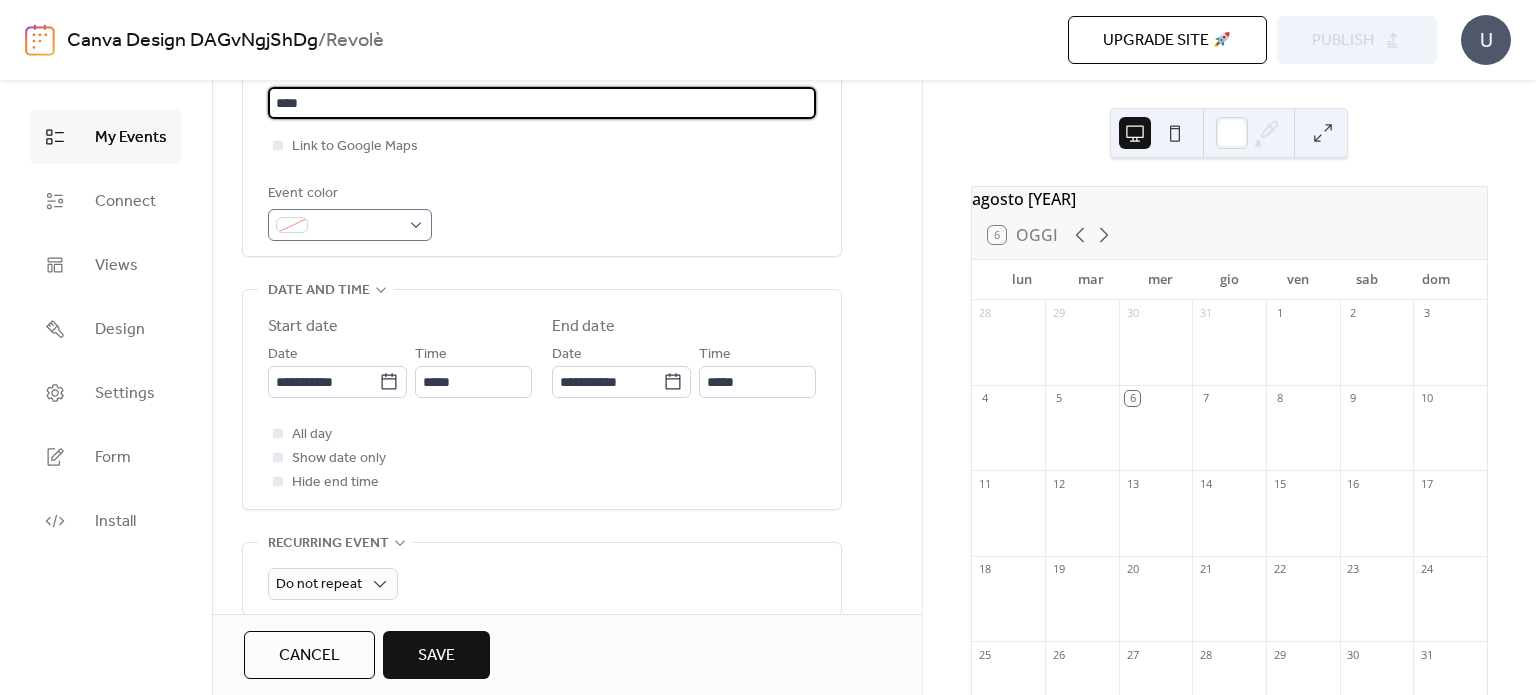 type on "****" 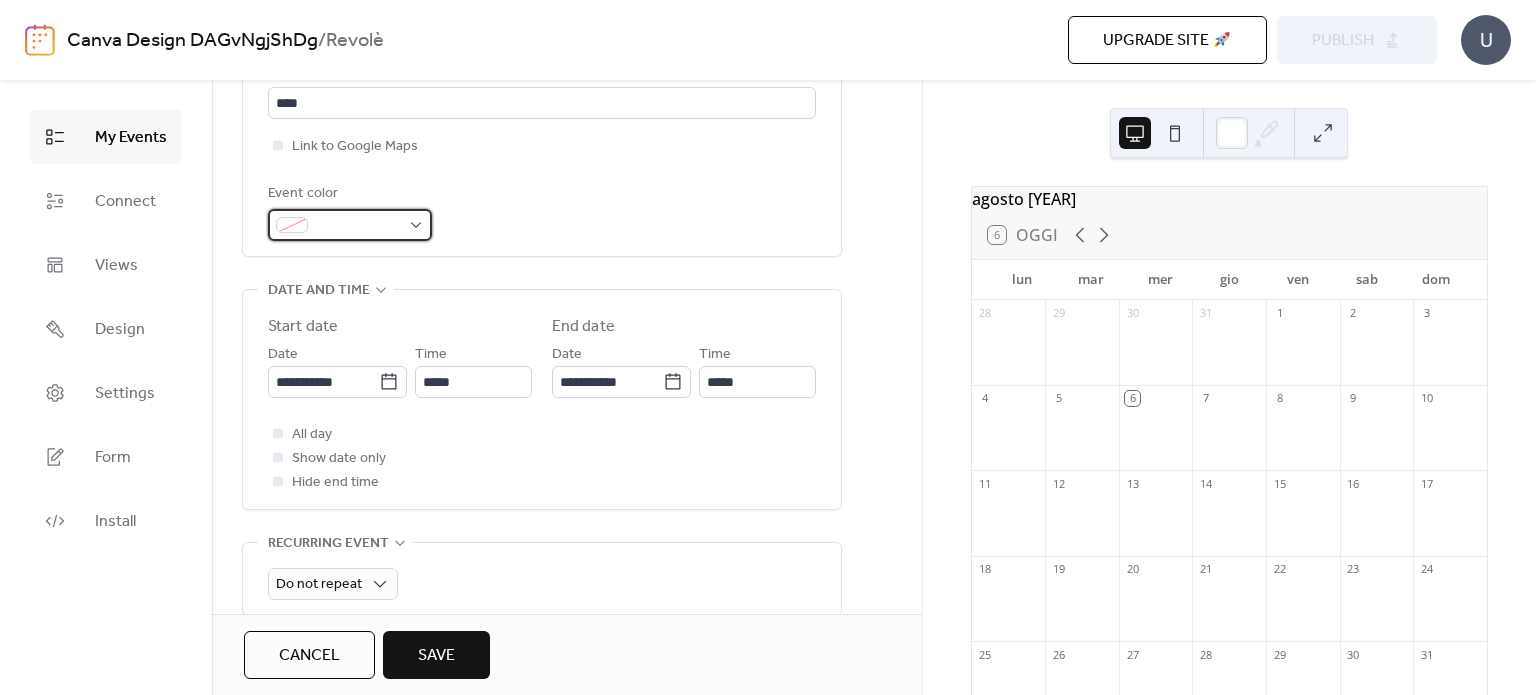 click at bounding box center [358, 226] 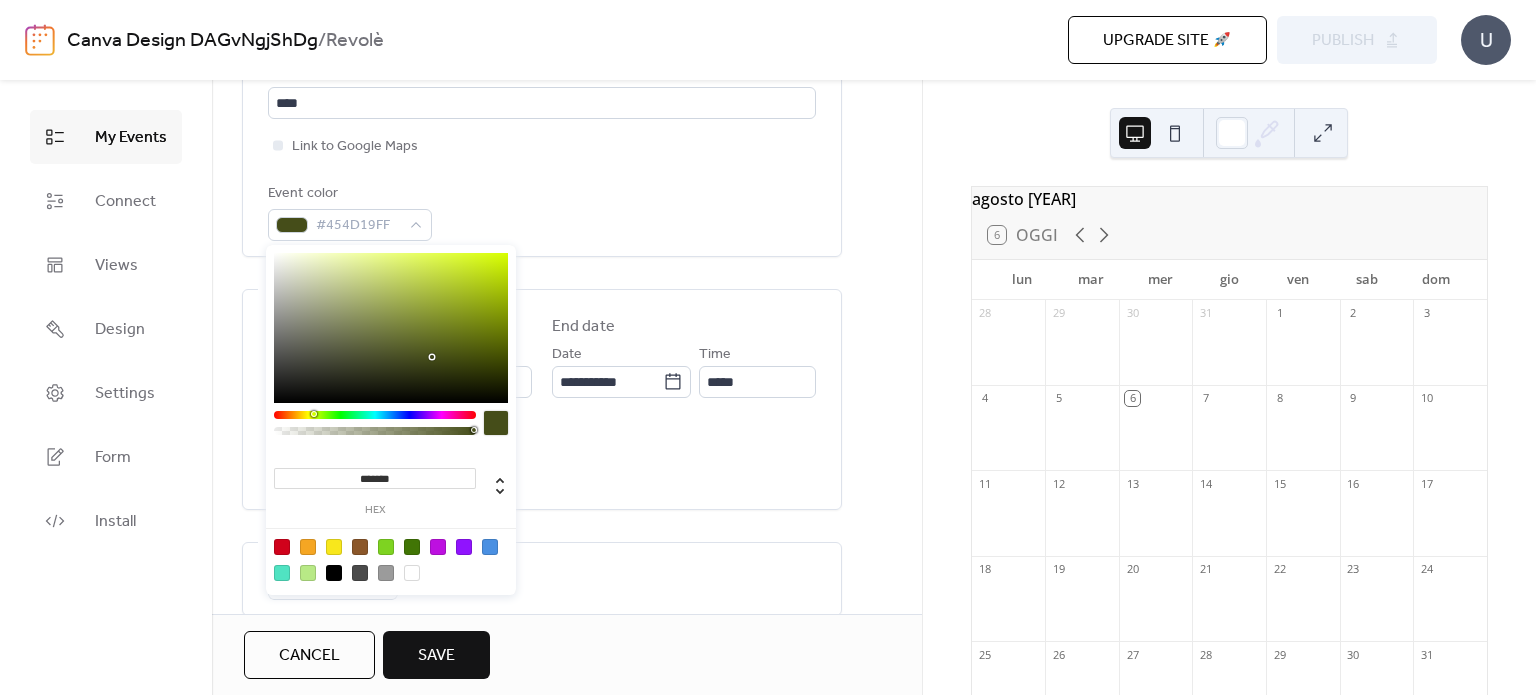 drag, startPoint x: 413, startPoint y: 412, endPoint x: 303, endPoint y: 421, distance: 110.36757 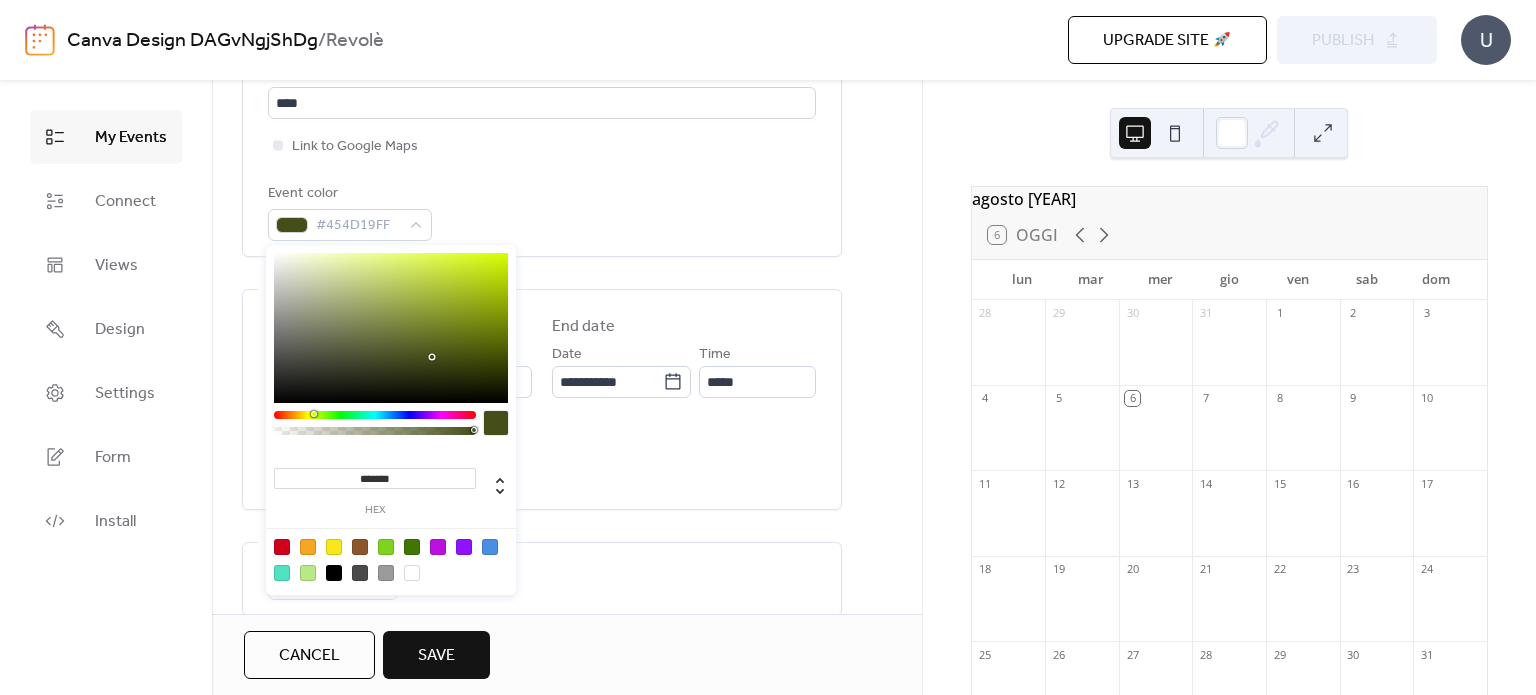 click at bounding box center (375, 428) 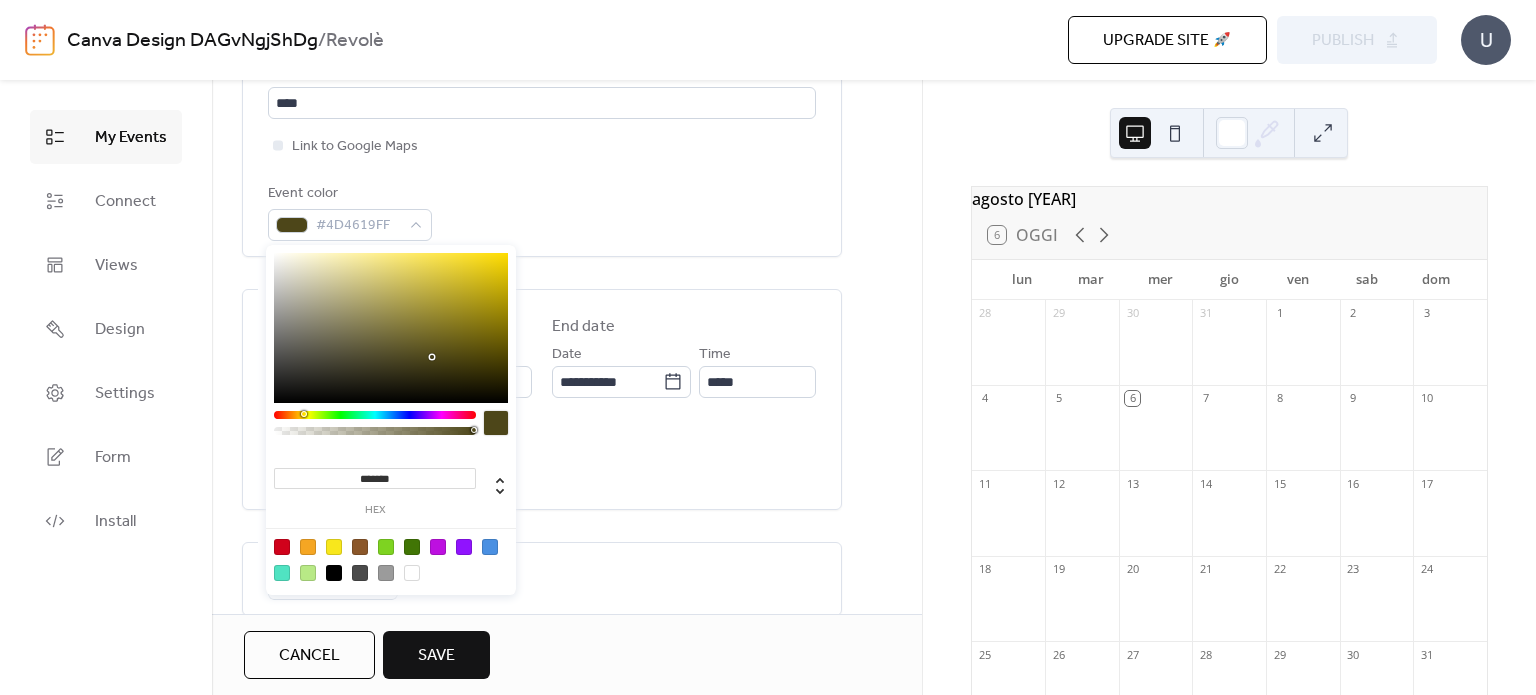 click at bounding box center [391, 559] 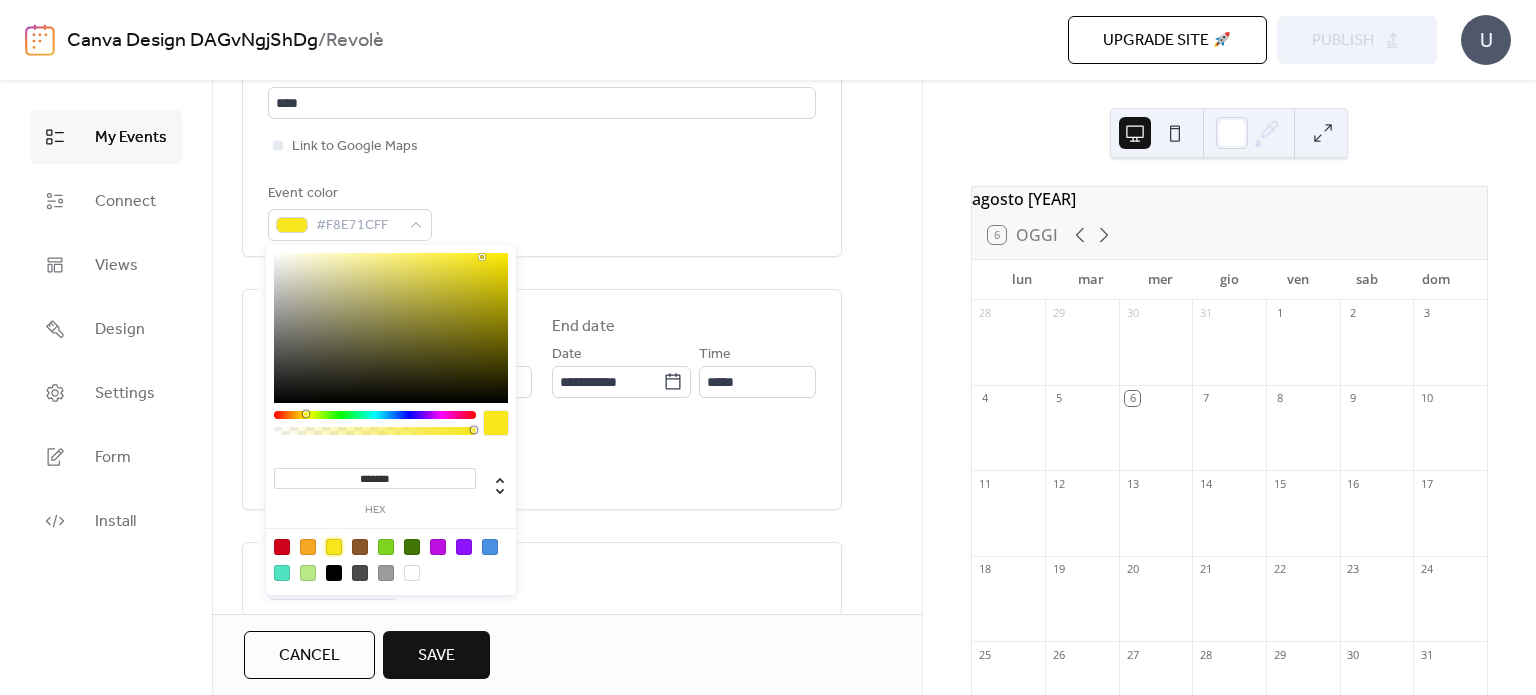 click on "Event color #F8E71CFF" at bounding box center (542, 211) 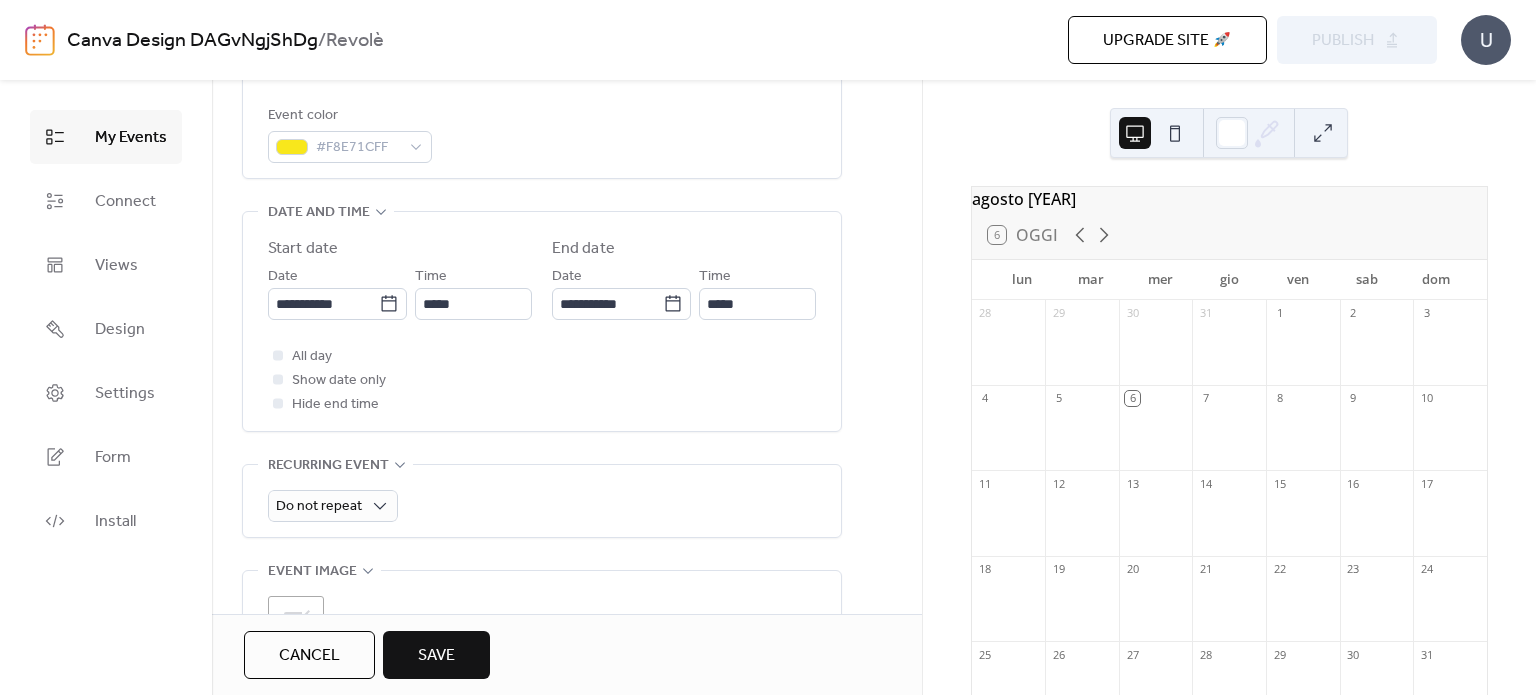 scroll, scrollTop: 567, scrollLeft: 0, axis: vertical 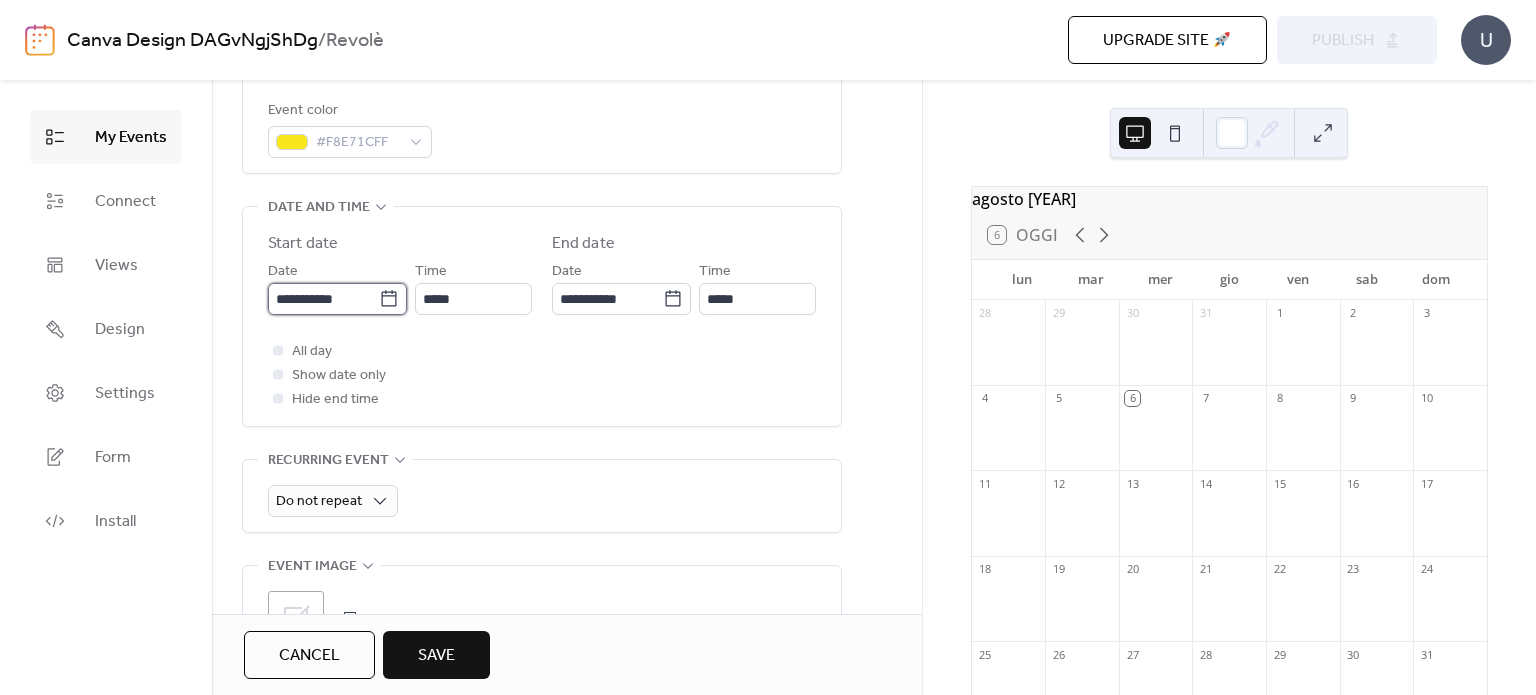 click on "**********" at bounding box center [323, 299] 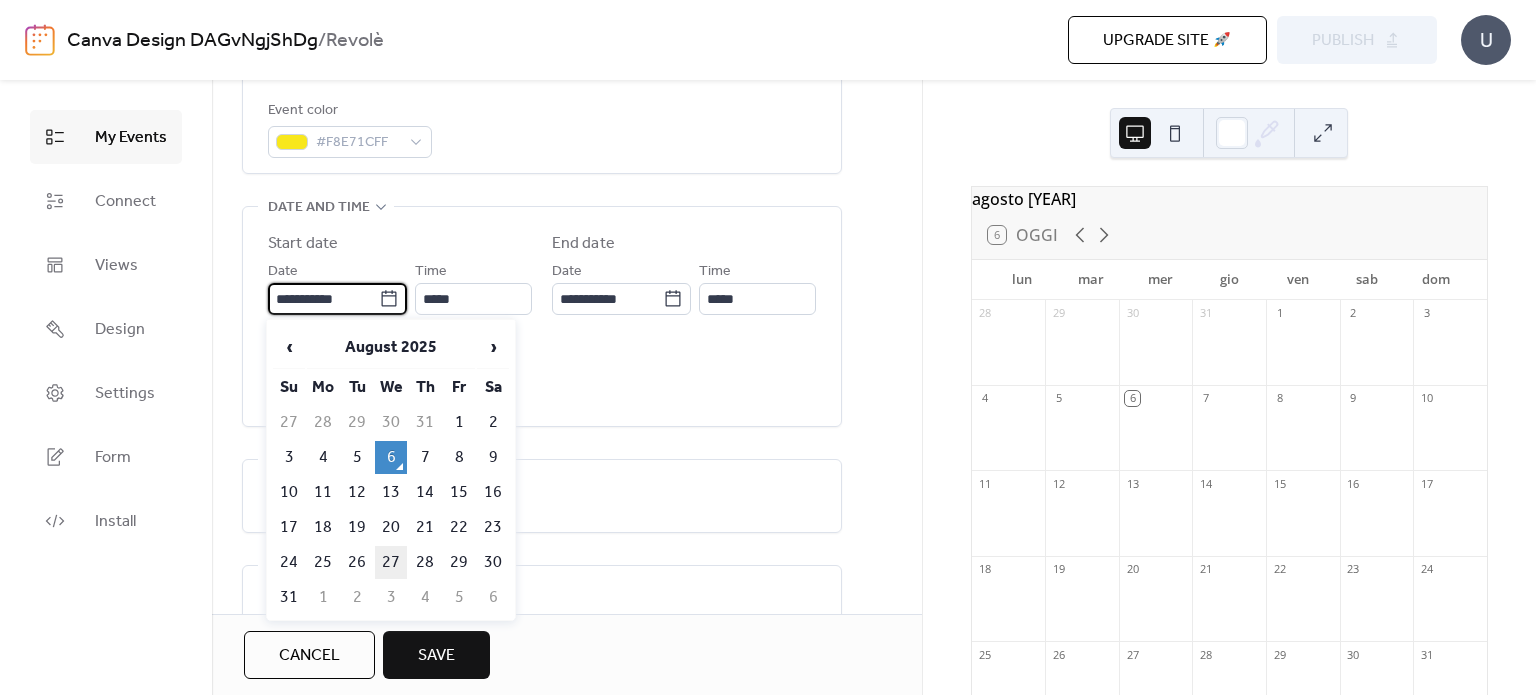 click on "27" at bounding box center [391, 562] 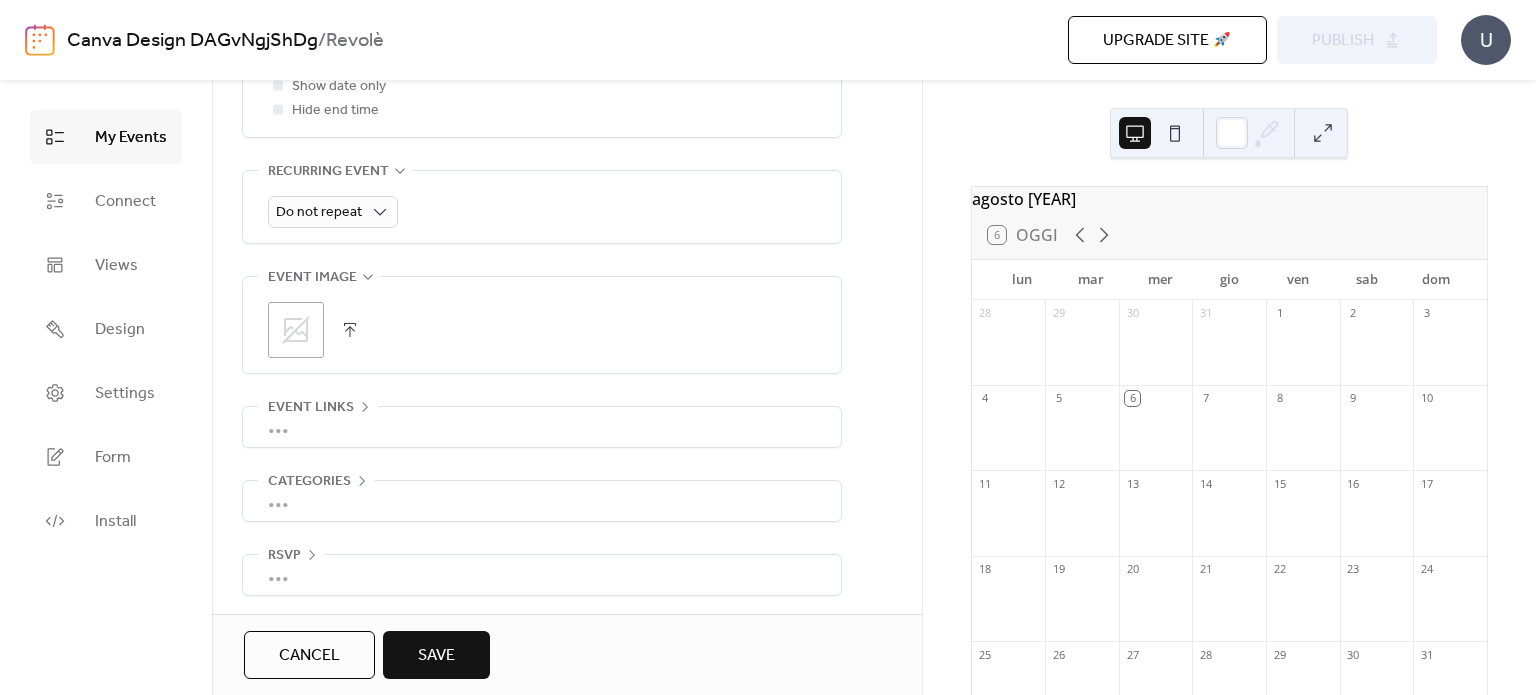 scroll, scrollTop: 858, scrollLeft: 0, axis: vertical 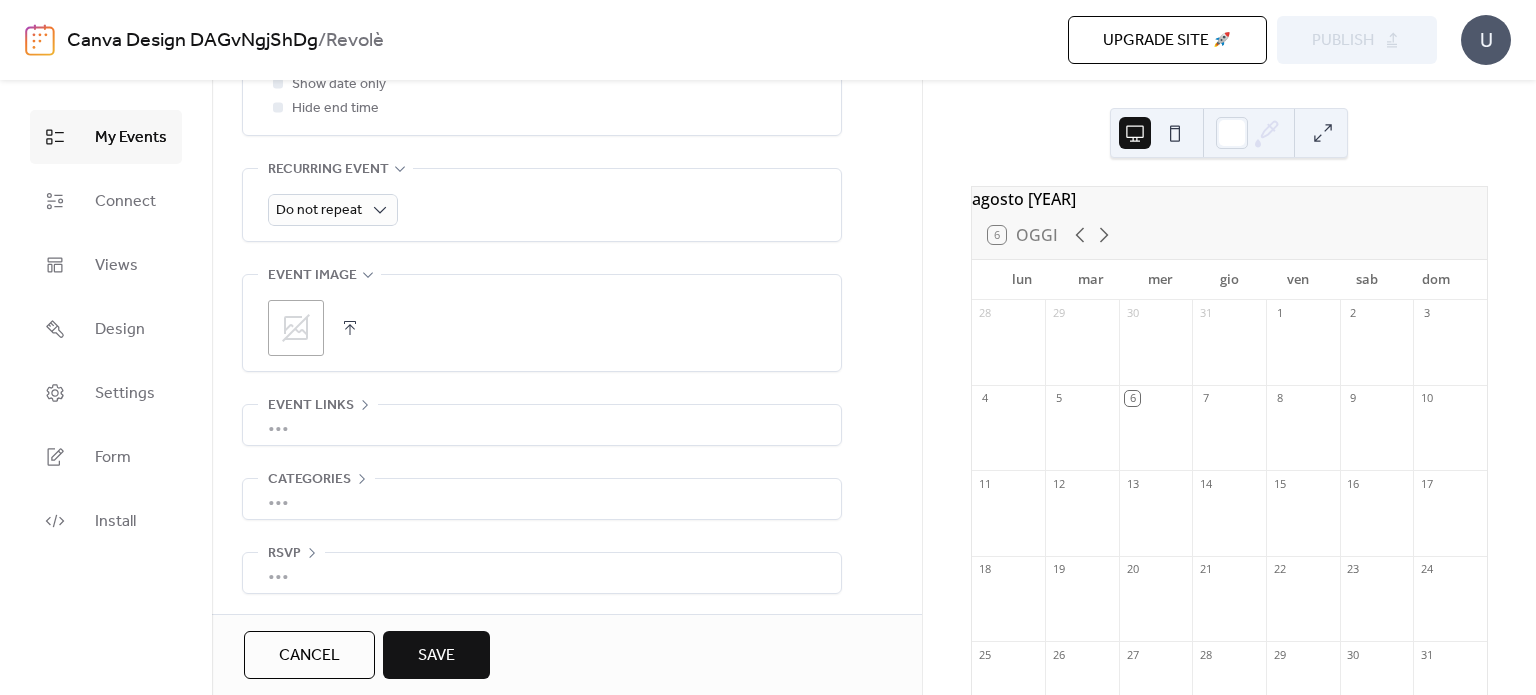 click on "Save" at bounding box center [436, 656] 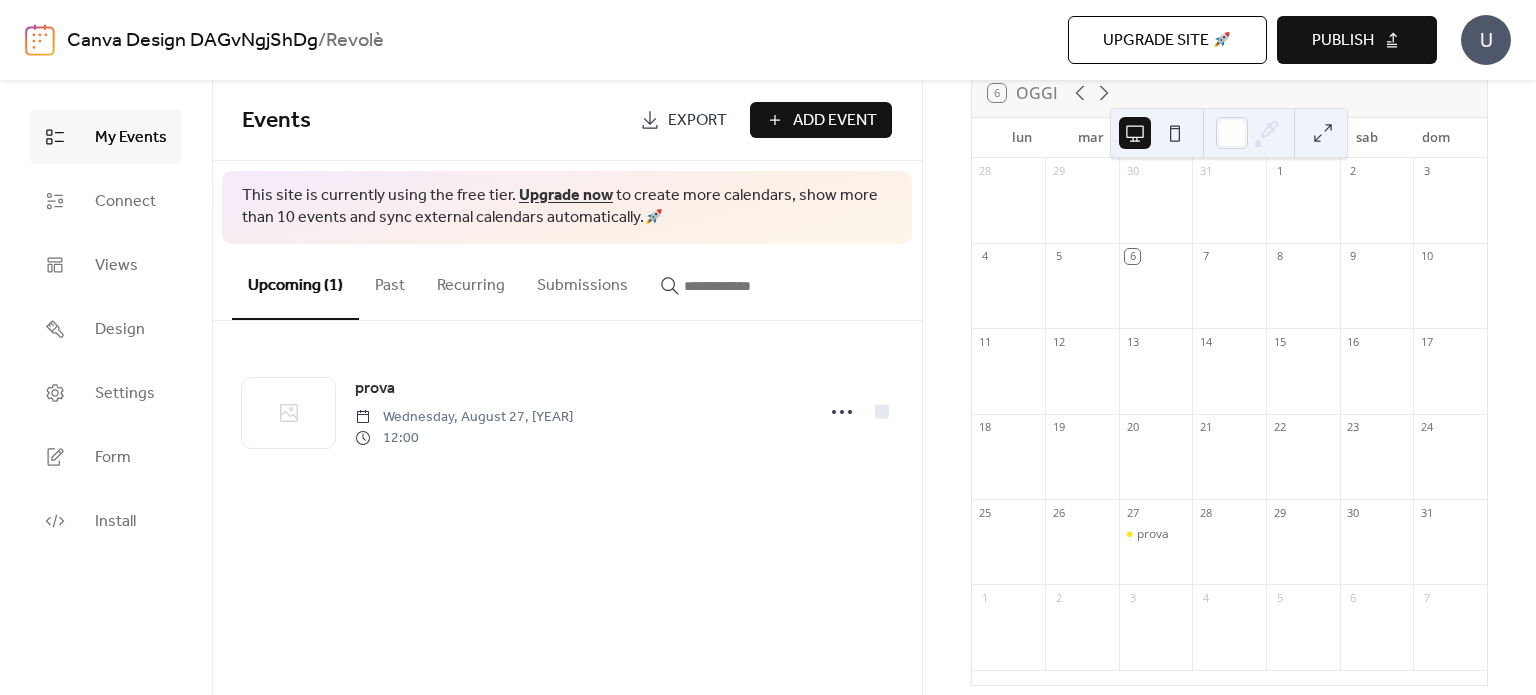 scroll, scrollTop: 143, scrollLeft: 0, axis: vertical 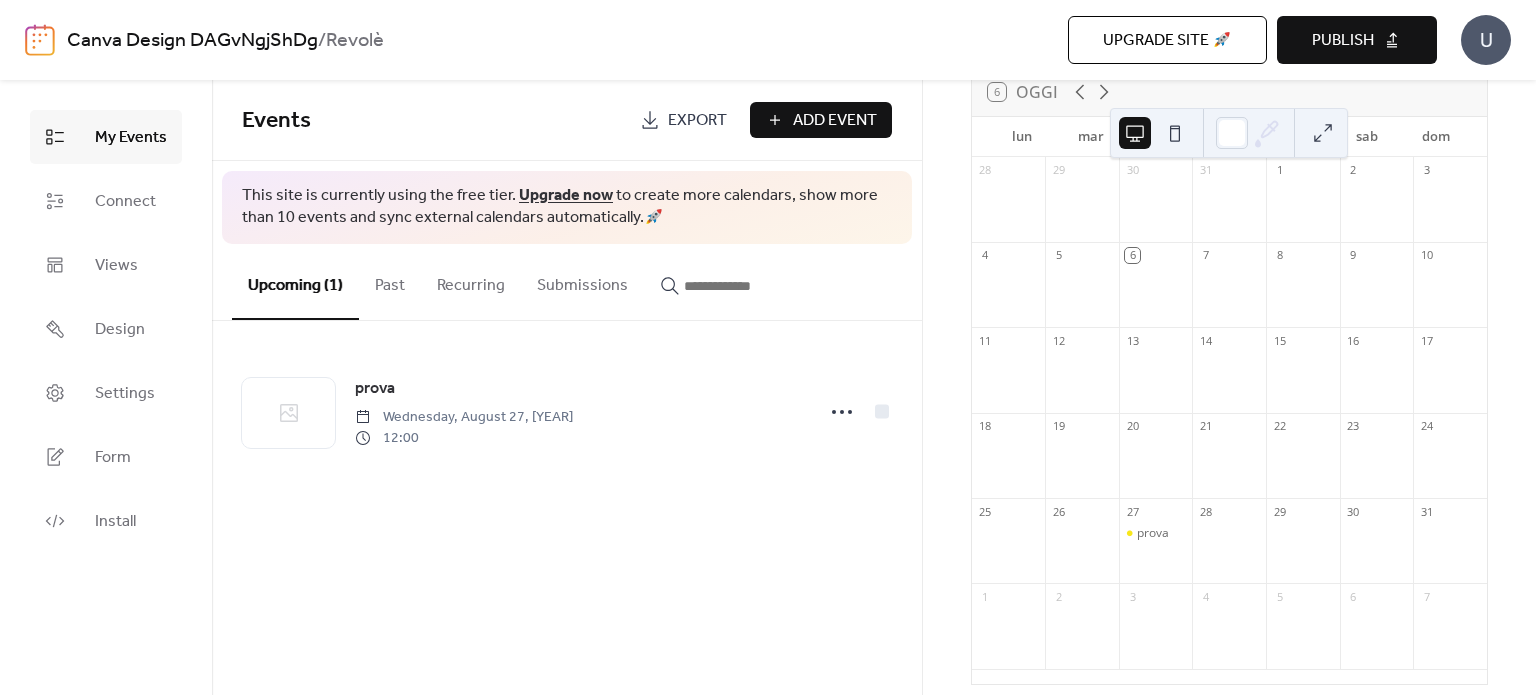 click on "Publish" at bounding box center (1343, 41) 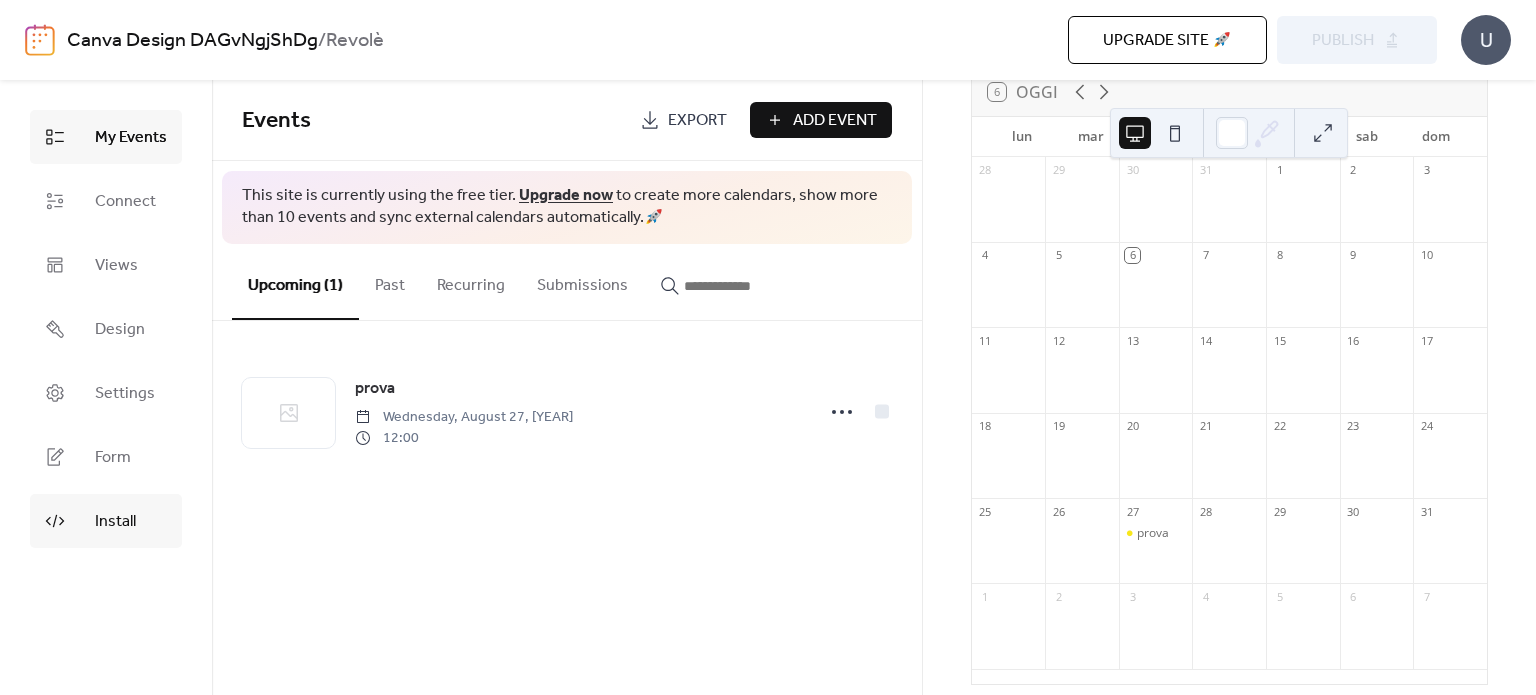 click on "Install" at bounding box center [115, 522] 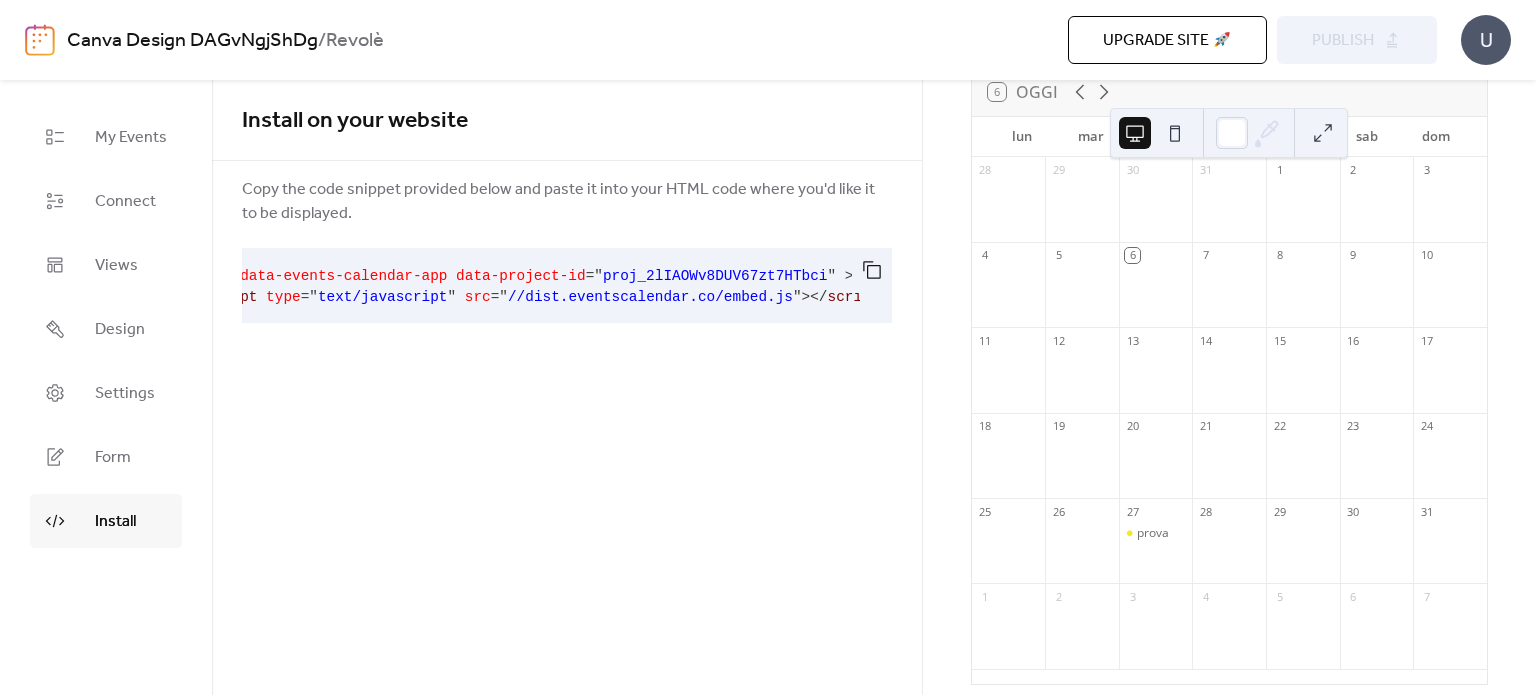 scroll, scrollTop: 0, scrollLeft: 0, axis: both 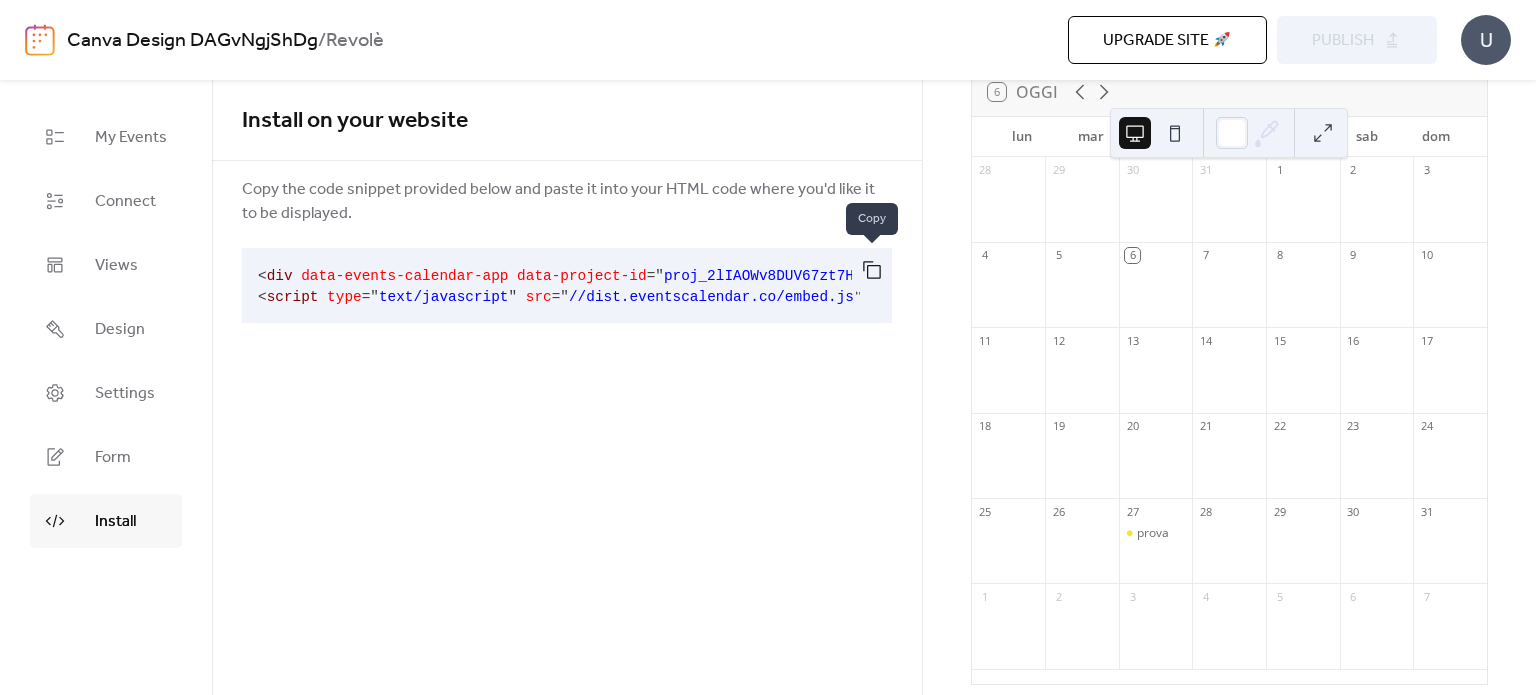 click at bounding box center [872, 270] 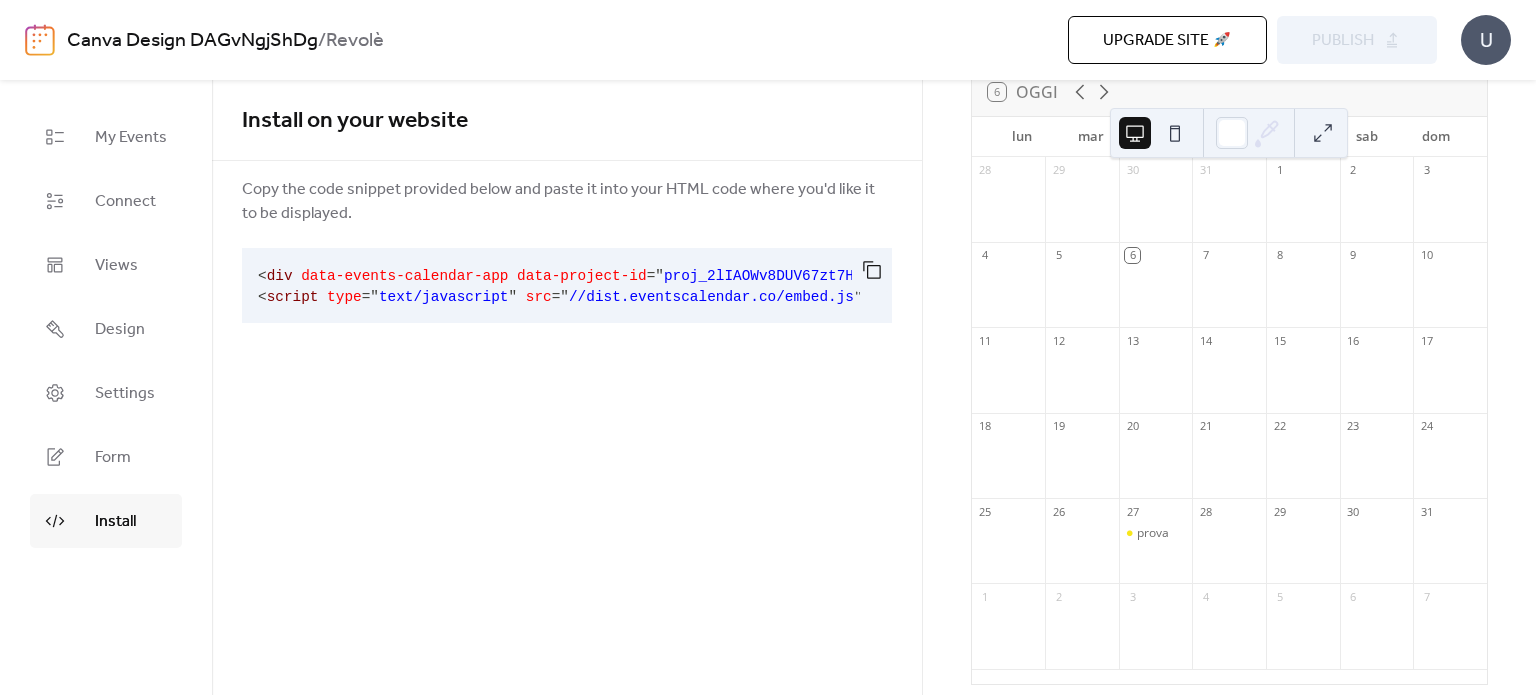 click on "Canva Design DAGvNgjShDg" at bounding box center [192, 41] 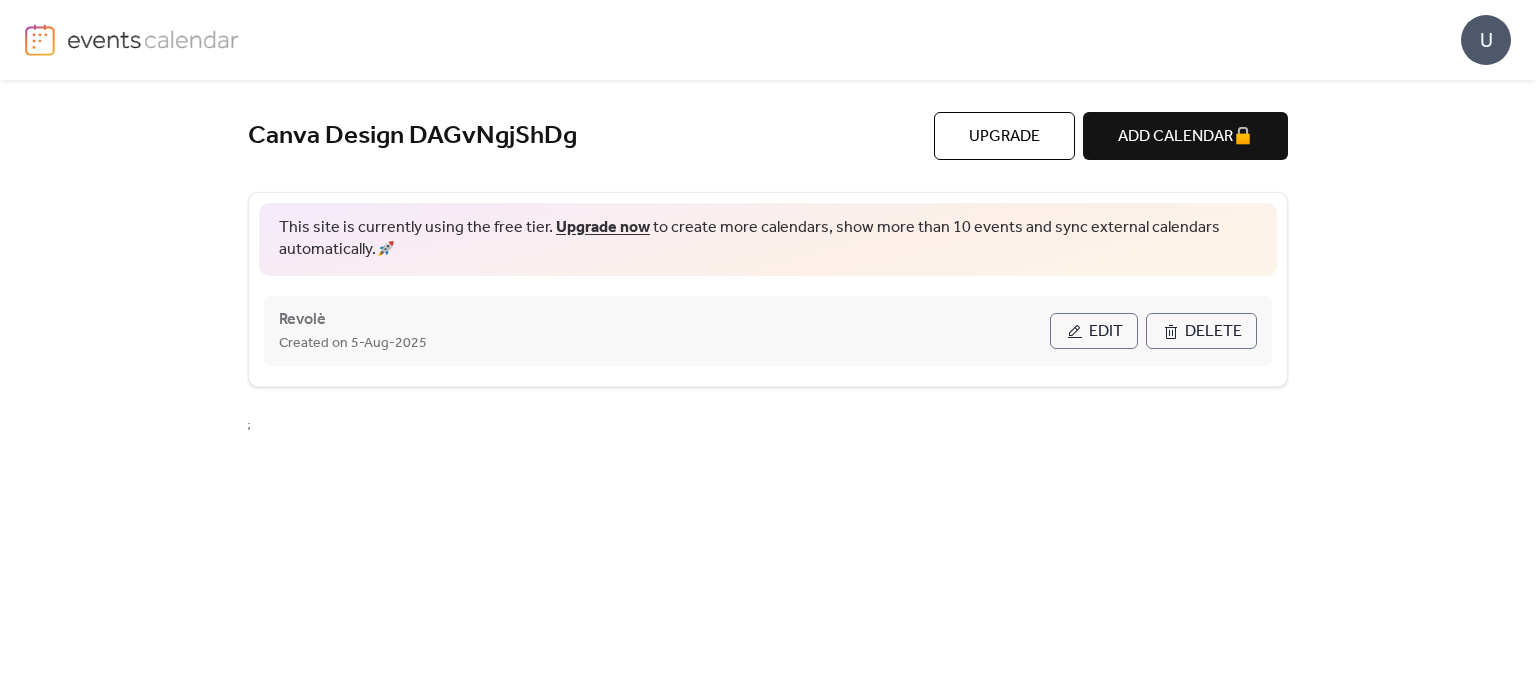 click on "Edit" at bounding box center [1094, 331] 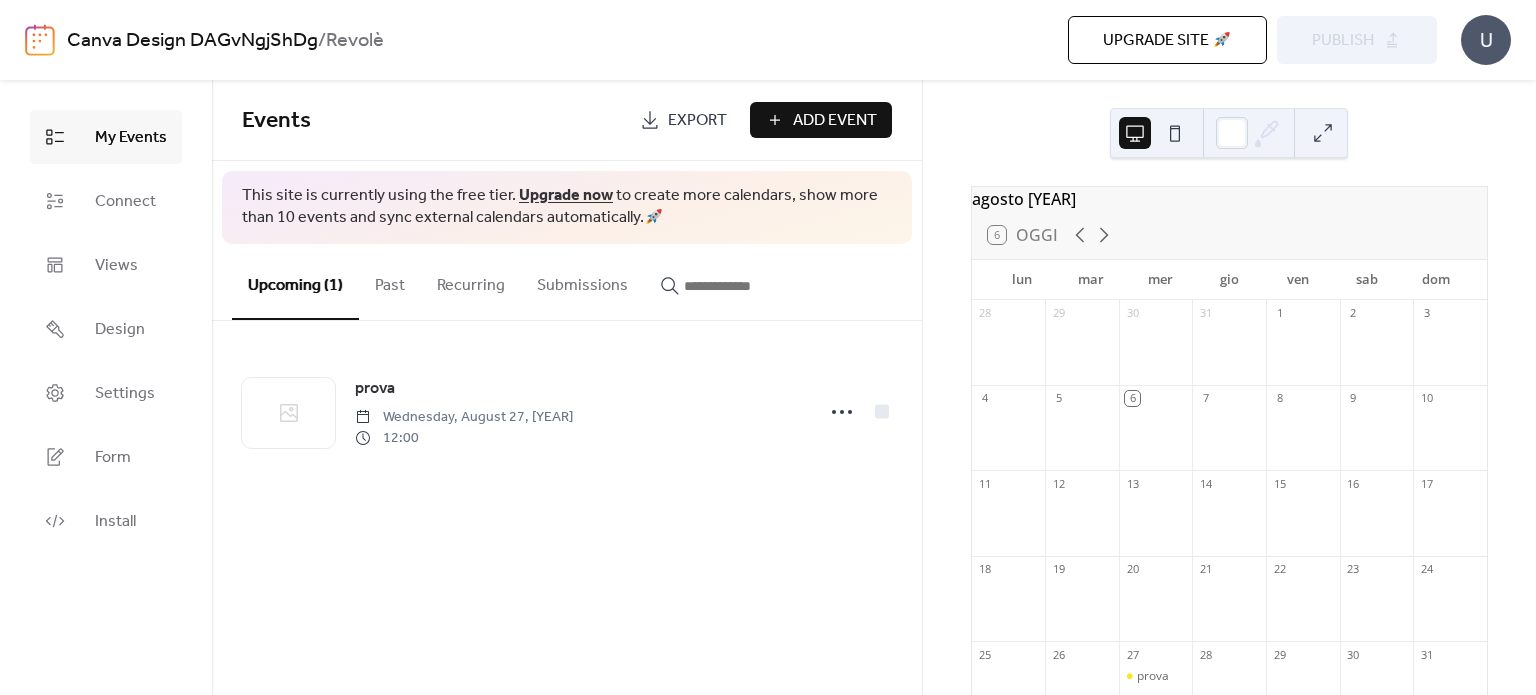 click on "Upgrade site 🚀 Preview Publish" at bounding box center [1084, 40] 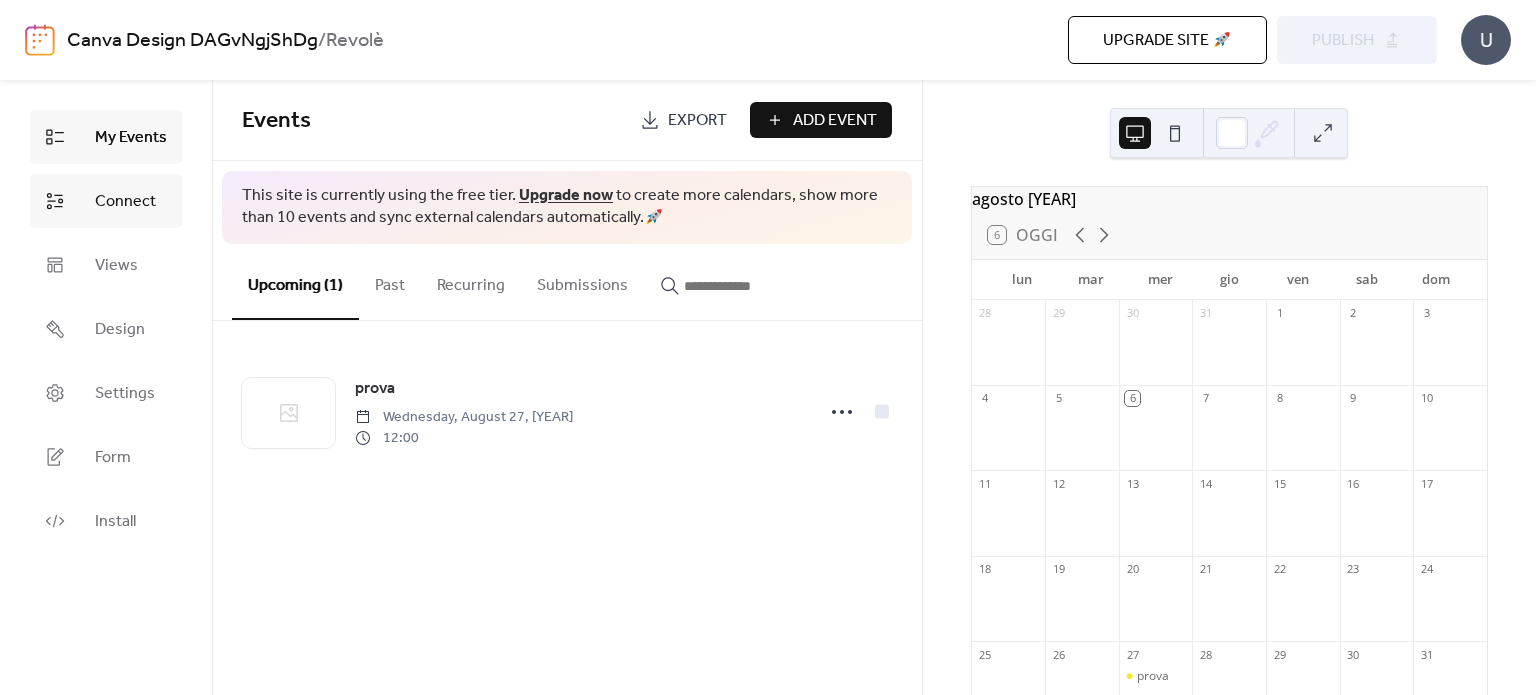 click on "Connect" at bounding box center [125, 202] 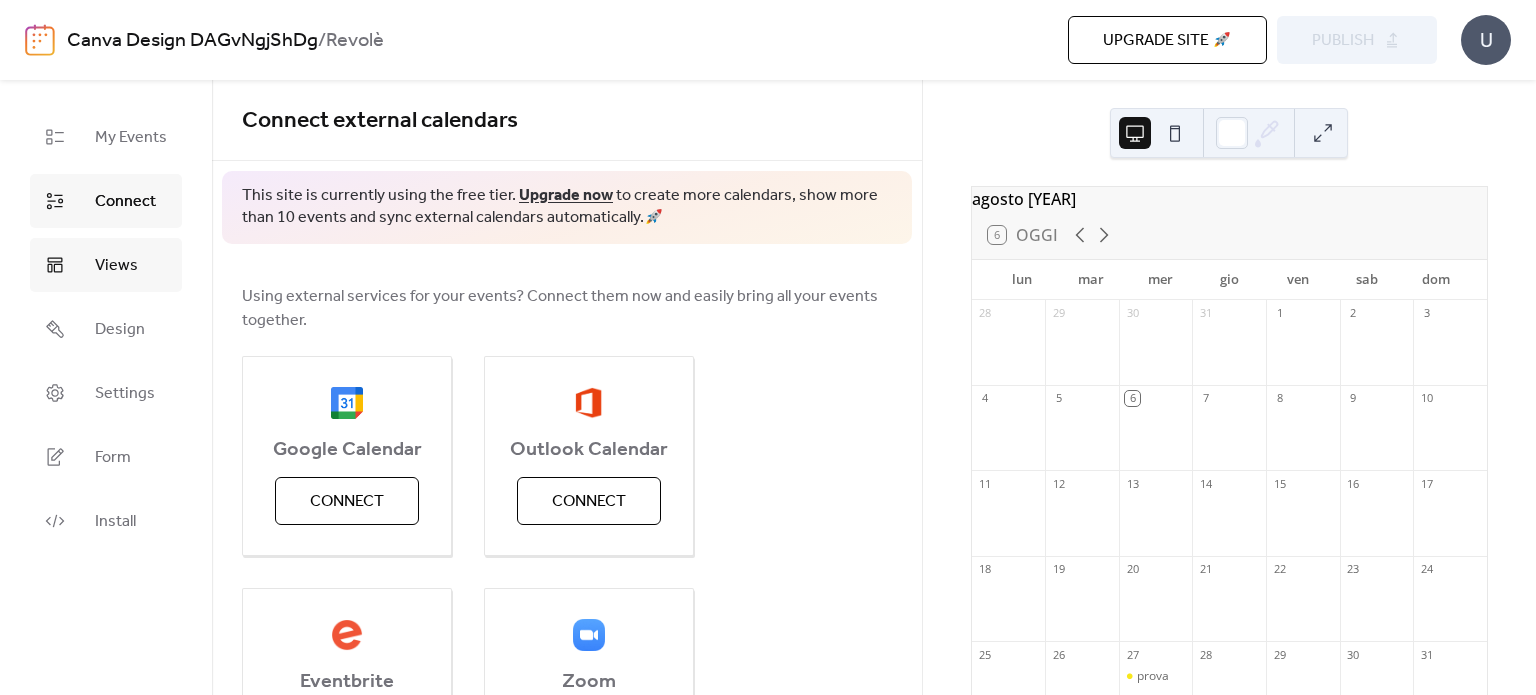 click on "Views" at bounding box center [116, 266] 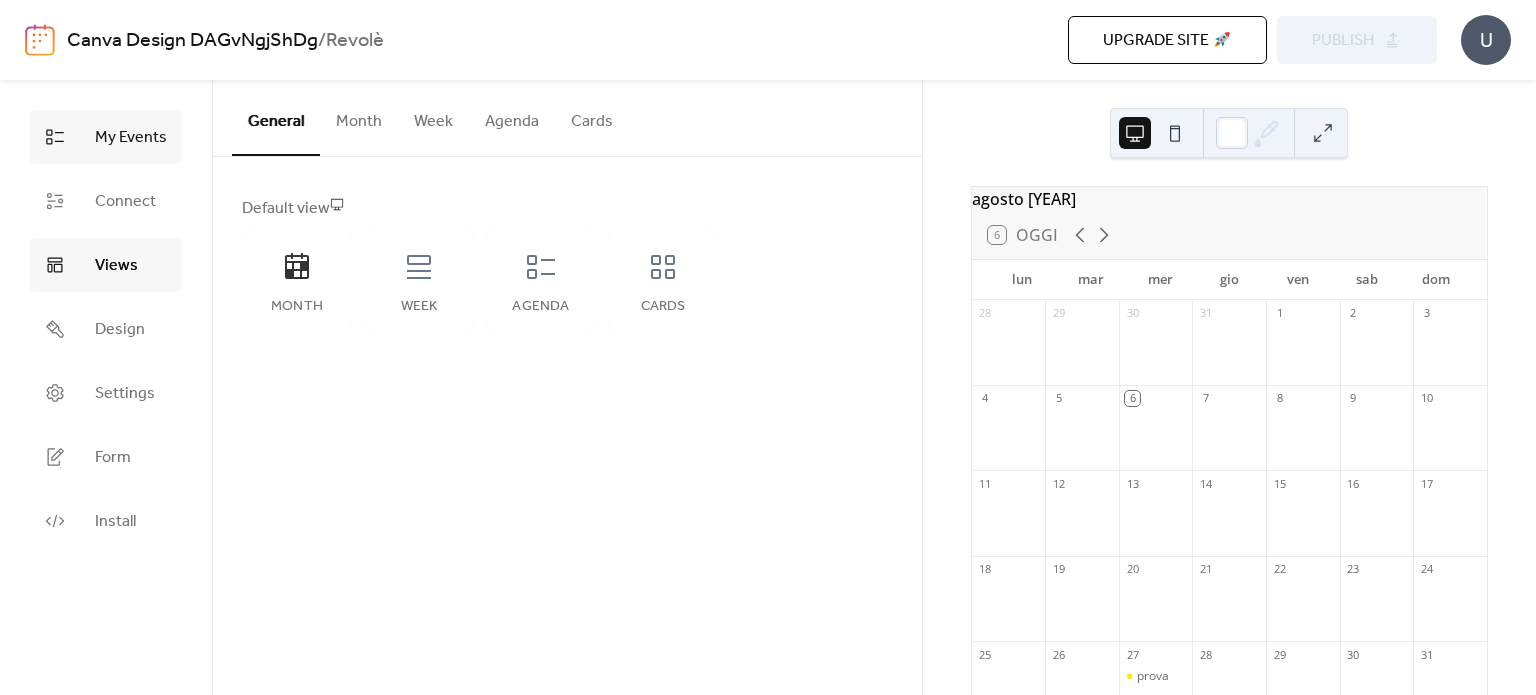 click on "My Events" at bounding box center [131, 138] 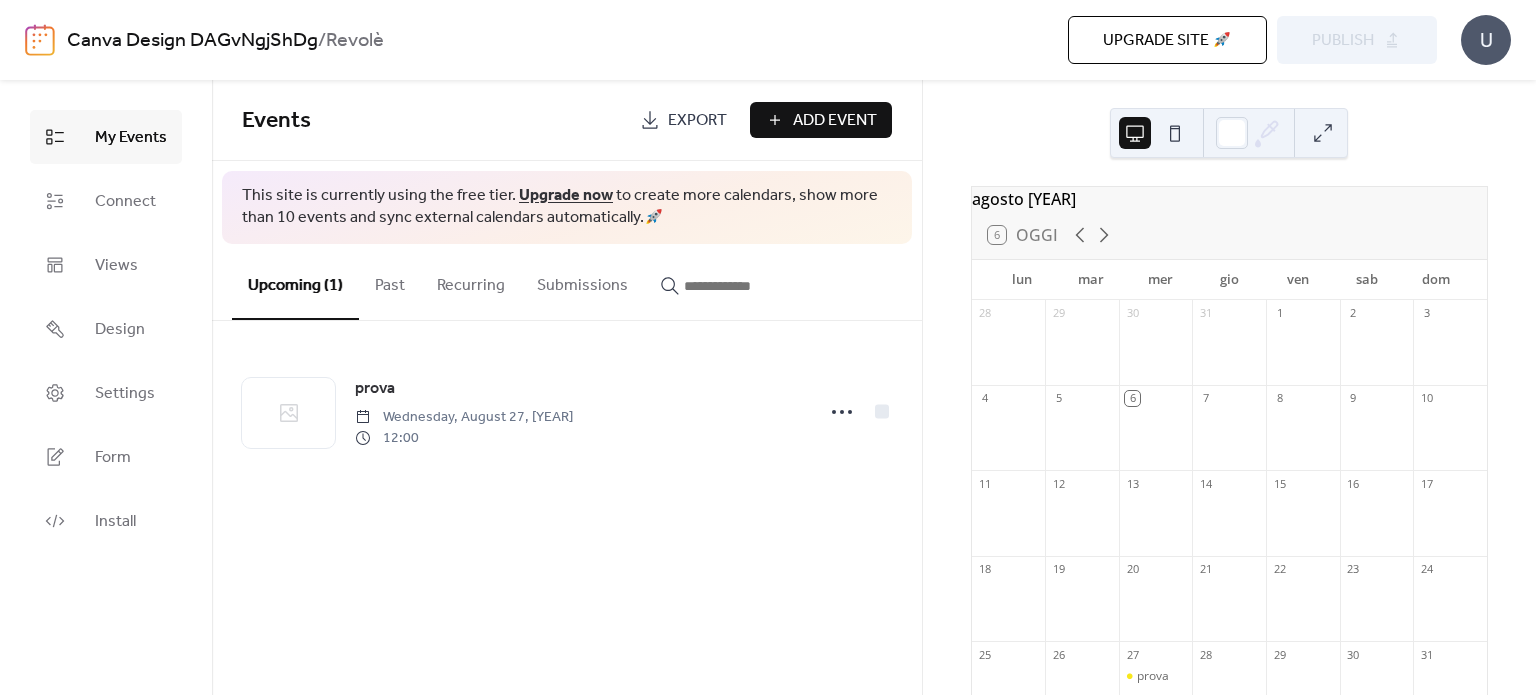click on "Export" at bounding box center [683, 120] 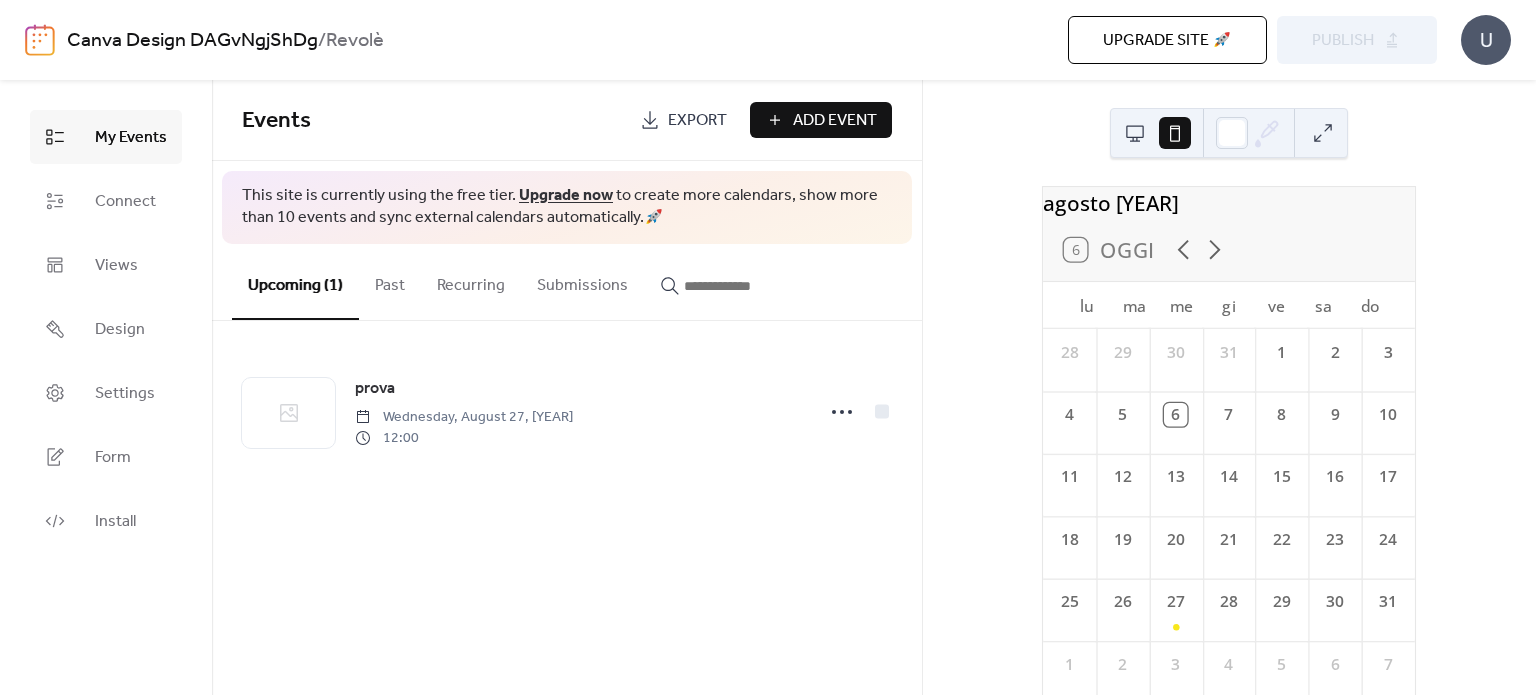 click on "Revolè" at bounding box center [355, 41] 